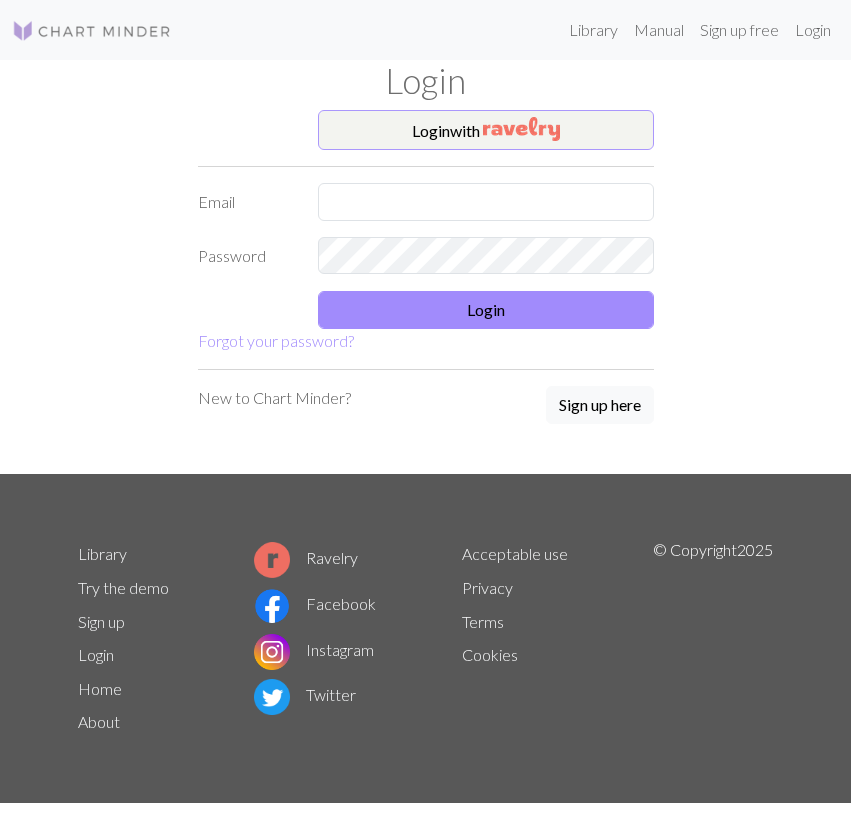 scroll, scrollTop: 0, scrollLeft: 0, axis: both 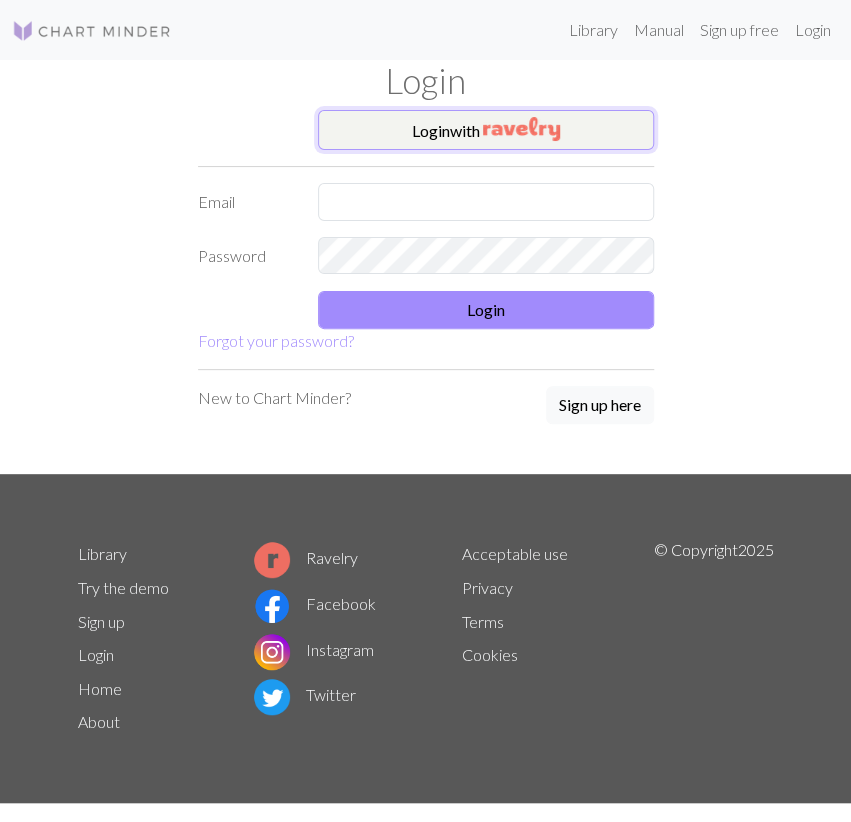 click on "Login  with" at bounding box center (486, 130) 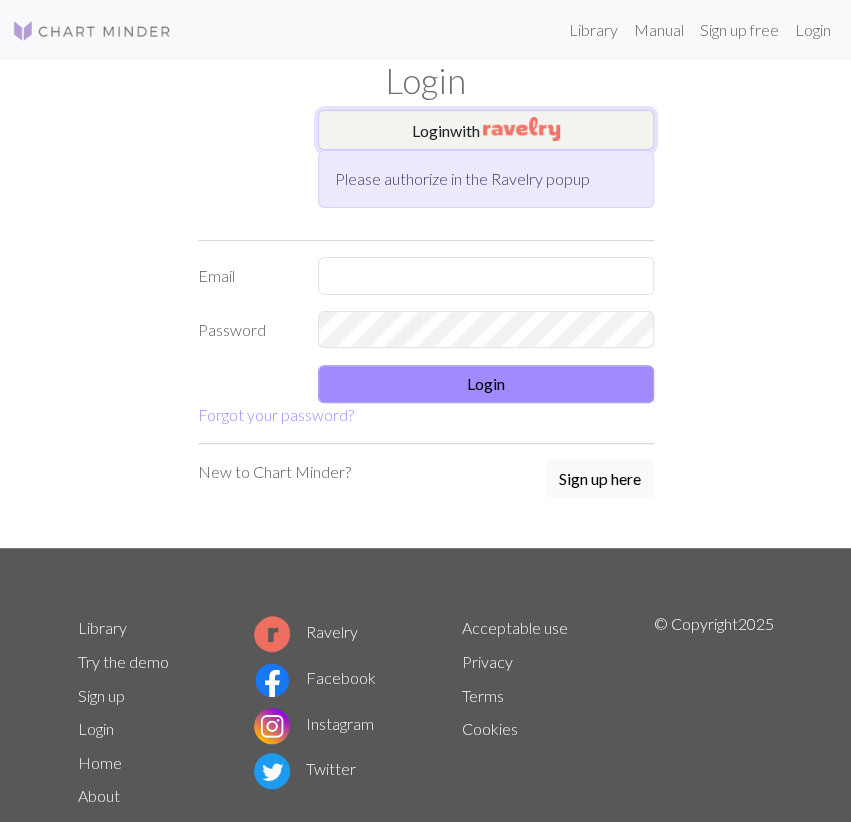 scroll, scrollTop: 0, scrollLeft: 0, axis: both 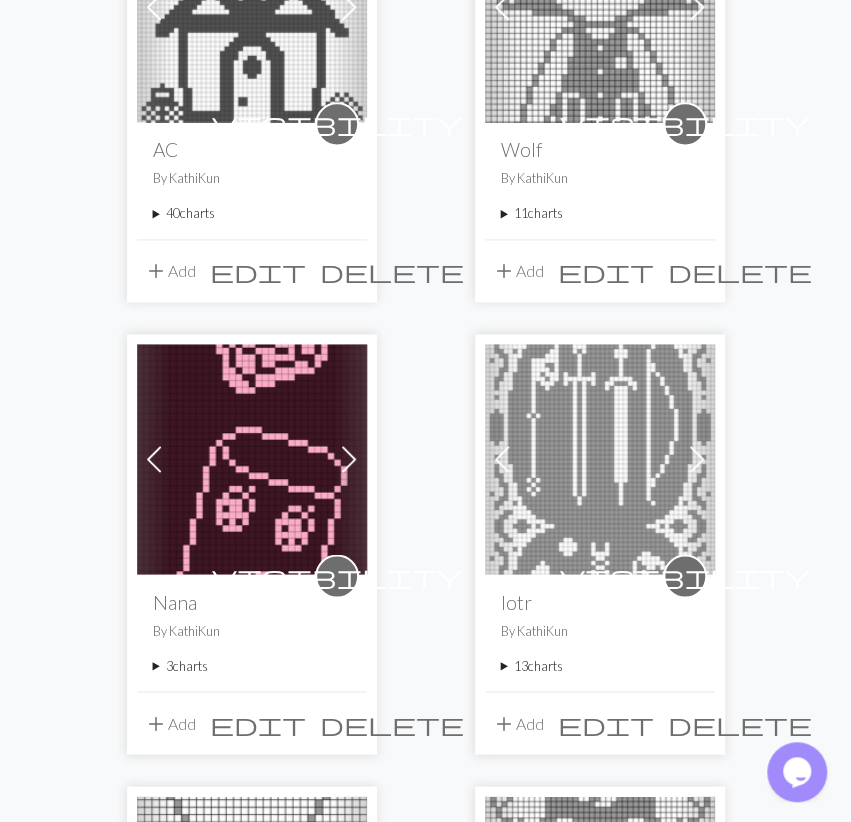 click on "3  charts" at bounding box center [252, 665] 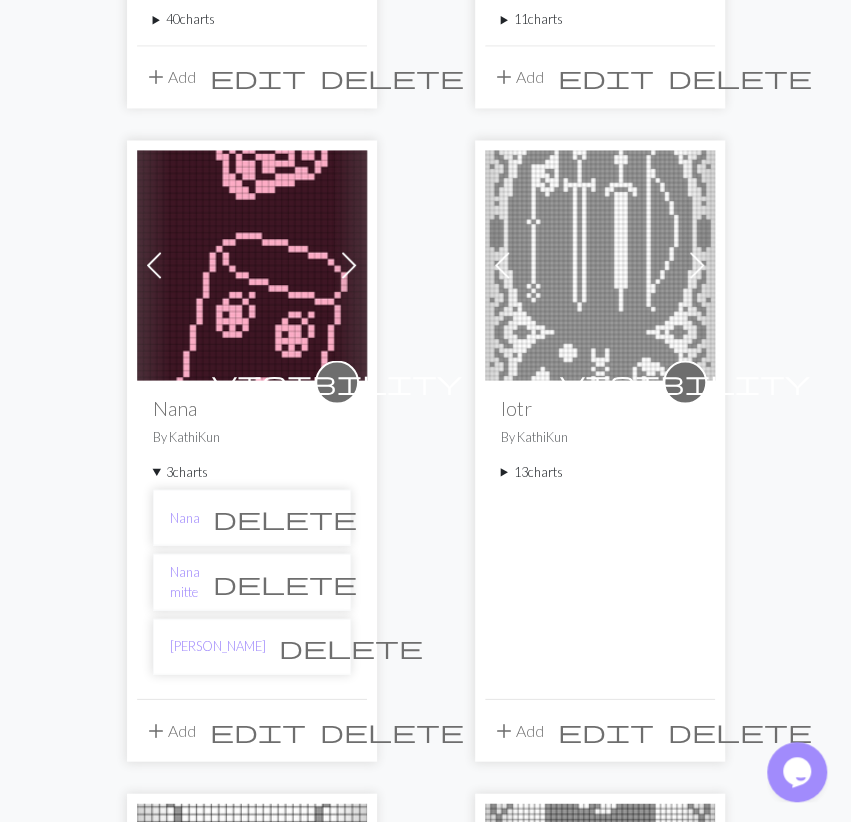scroll, scrollTop: 1040, scrollLeft: 0, axis: vertical 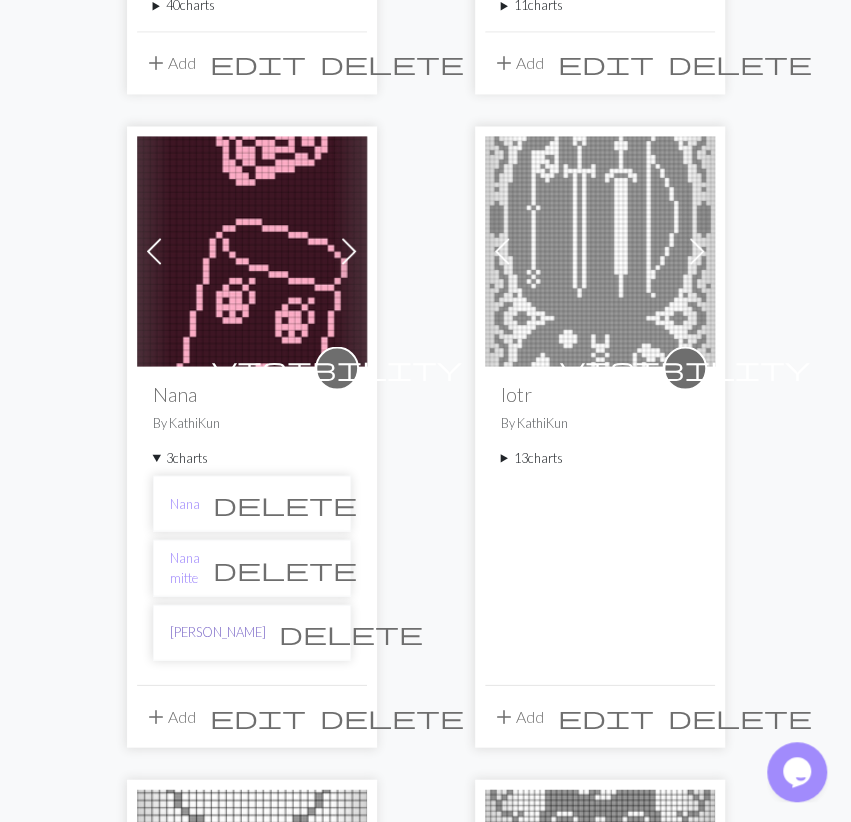 click on "[PERSON_NAME]" at bounding box center (218, 631) 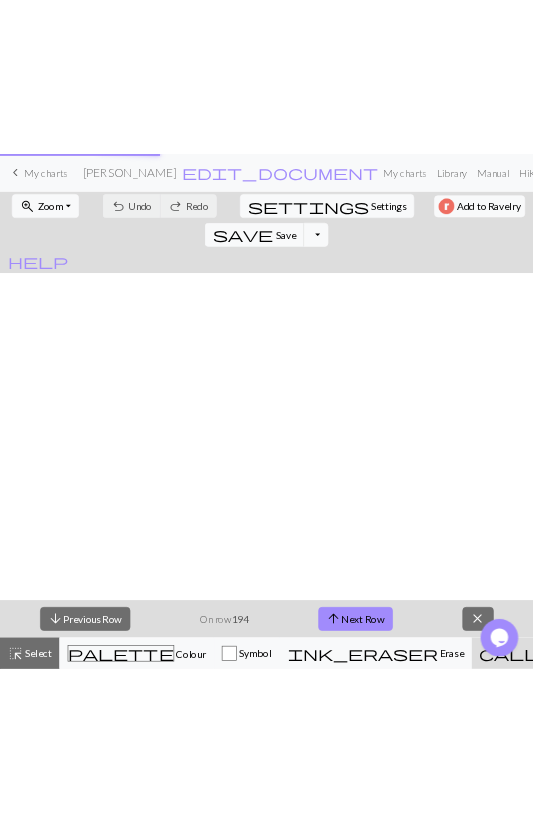 scroll, scrollTop: 0, scrollLeft: 0, axis: both 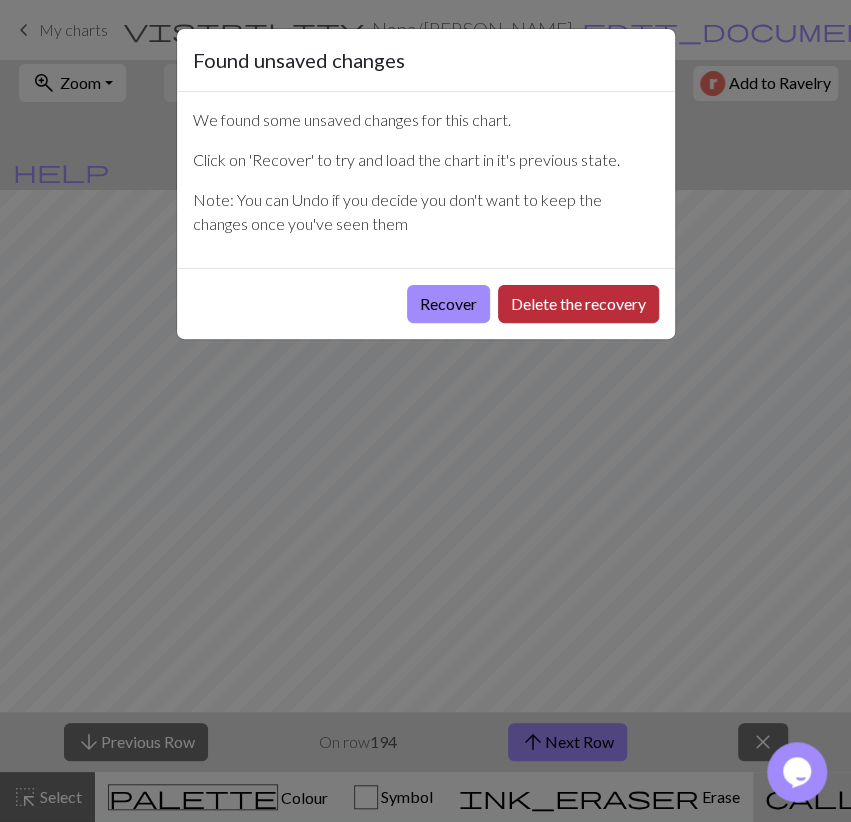 click on "Delete the recovery" at bounding box center [578, 304] 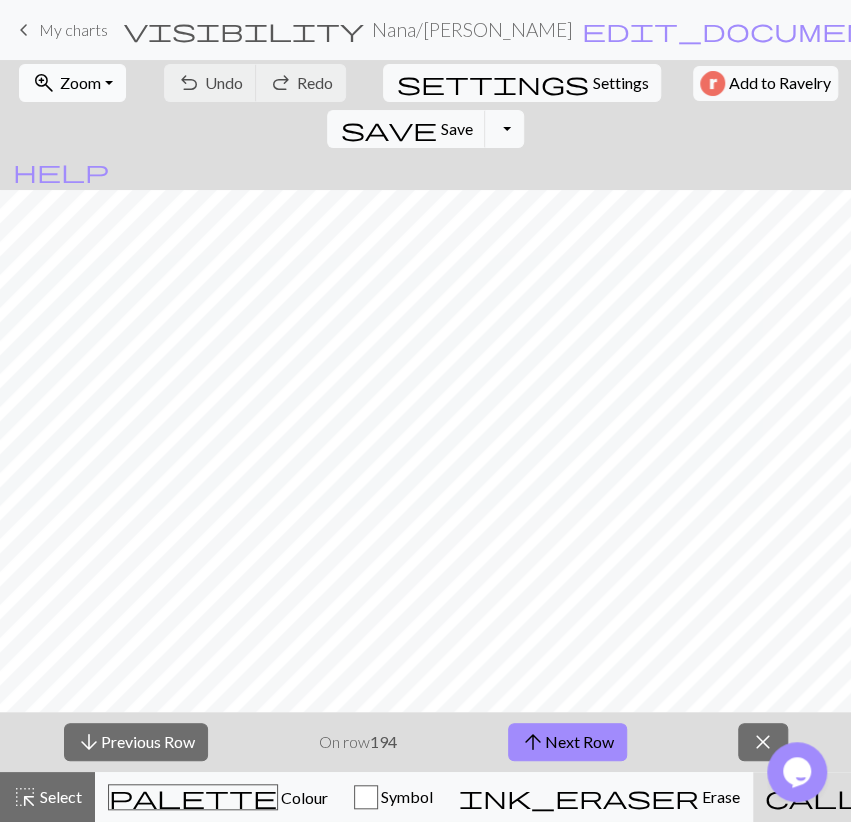 click on "zoom_in" at bounding box center [44, 83] 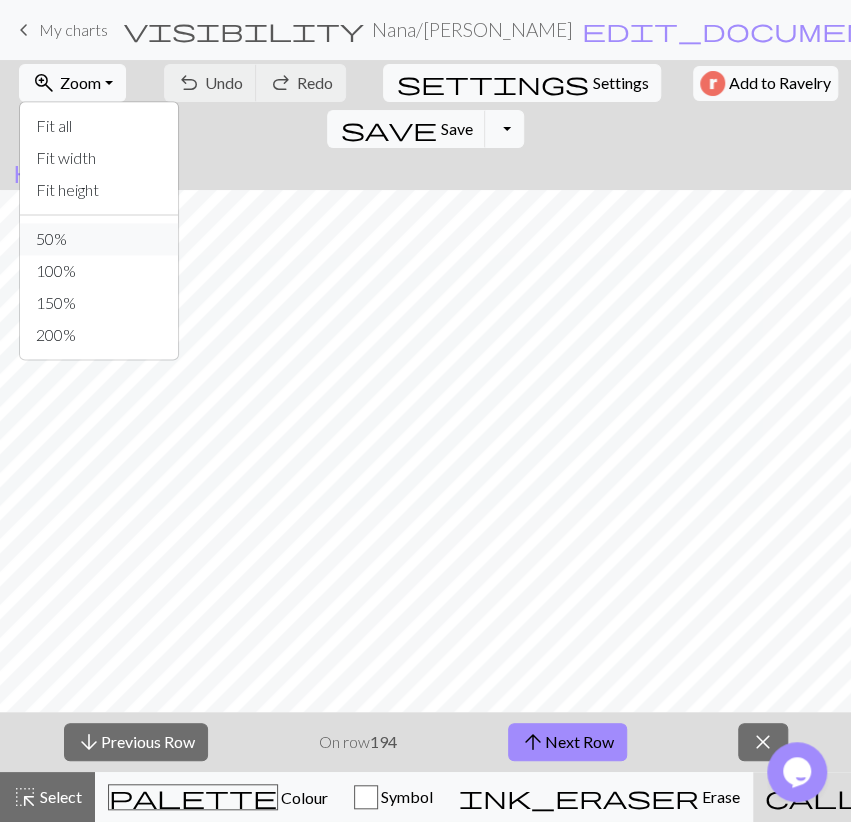 click on "50%" at bounding box center [99, 239] 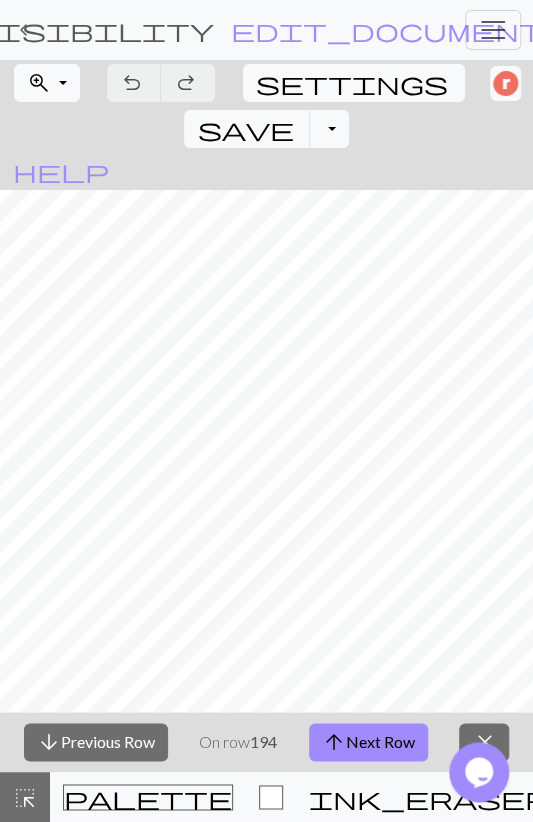 scroll, scrollTop: 696, scrollLeft: 0, axis: vertical 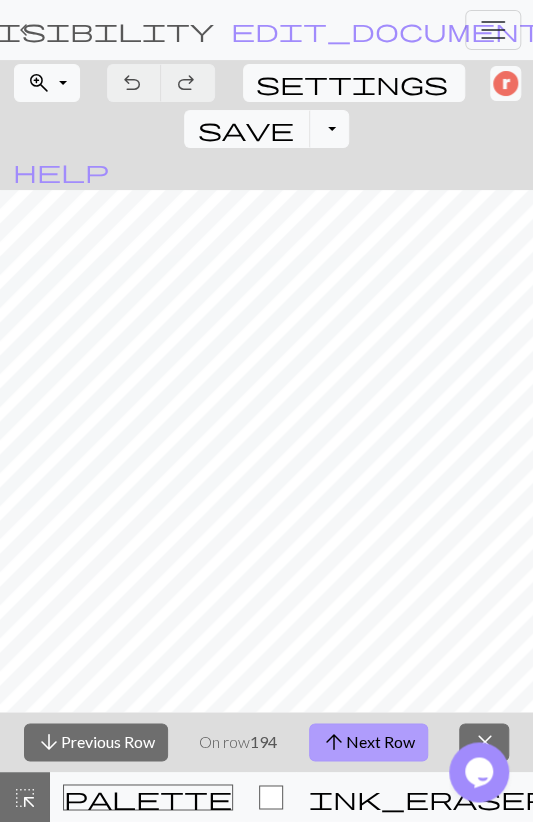 click on "arrow_upward  Next Row" at bounding box center (368, 742) 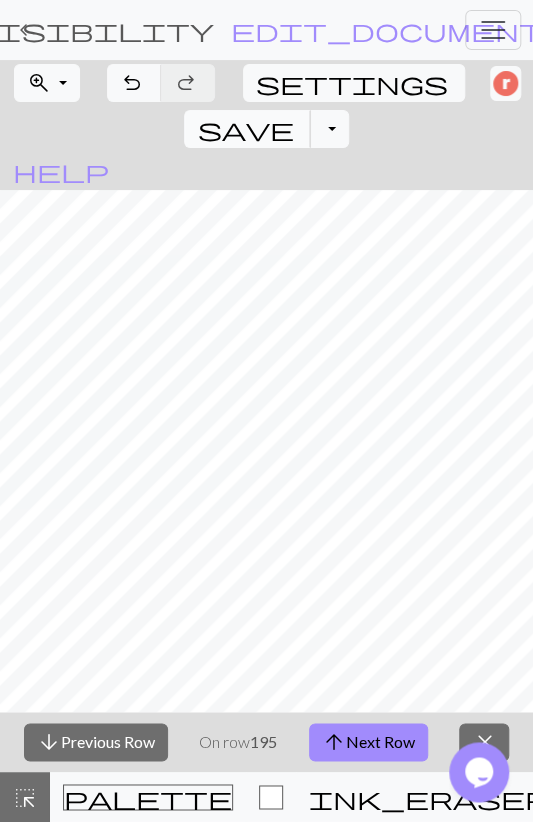 click on "save" at bounding box center [245, 129] 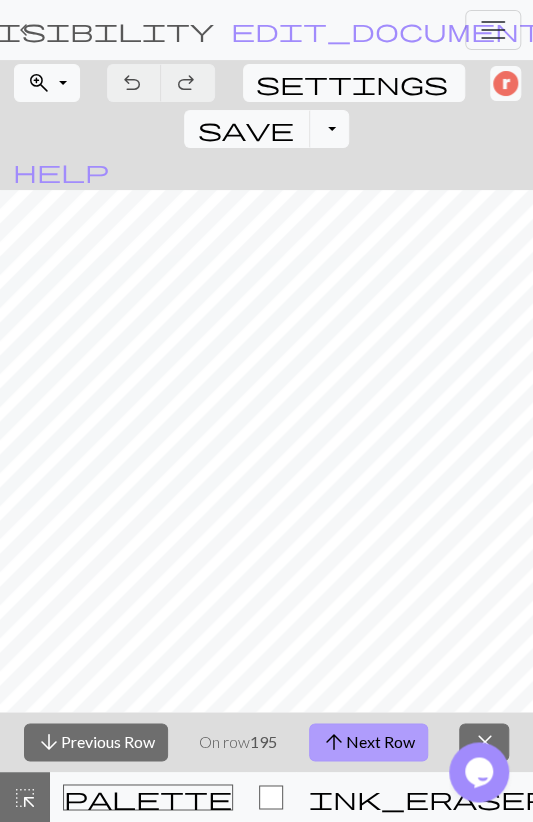 click on "arrow_upward  Next Row" at bounding box center [368, 742] 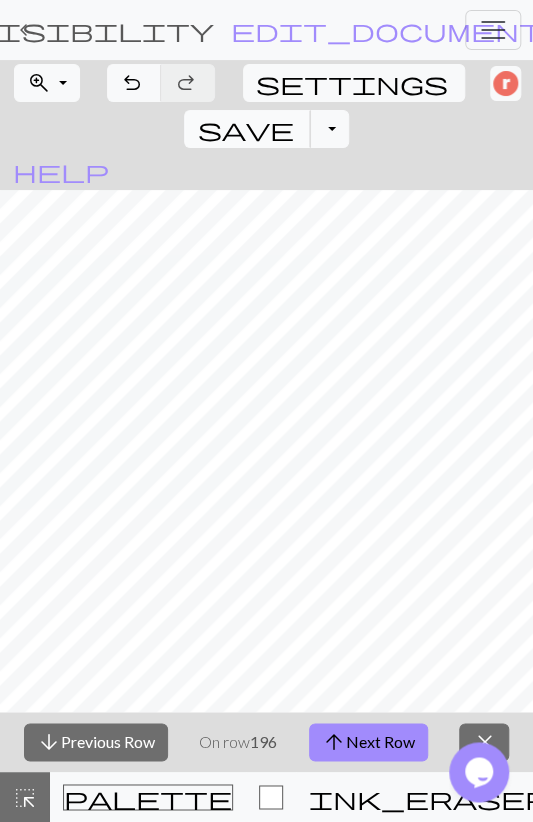 click on "save" at bounding box center (245, 129) 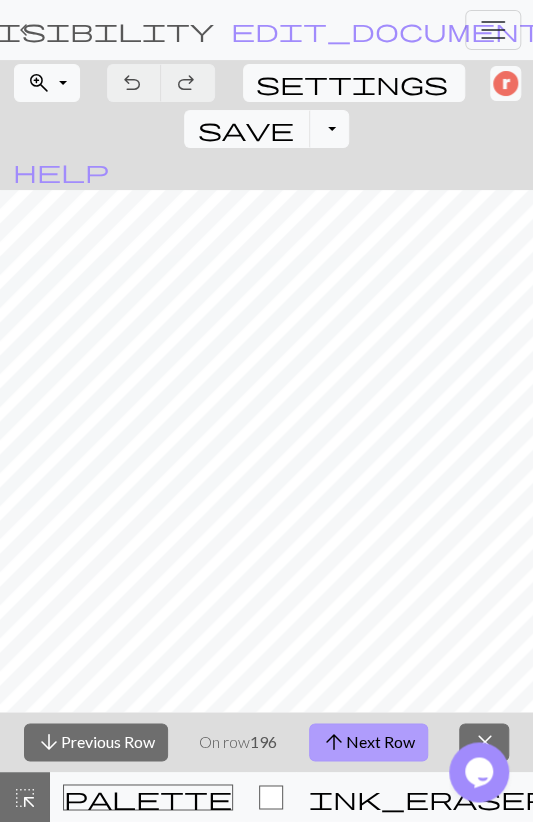 click on "arrow_upward  Next Row" at bounding box center [368, 742] 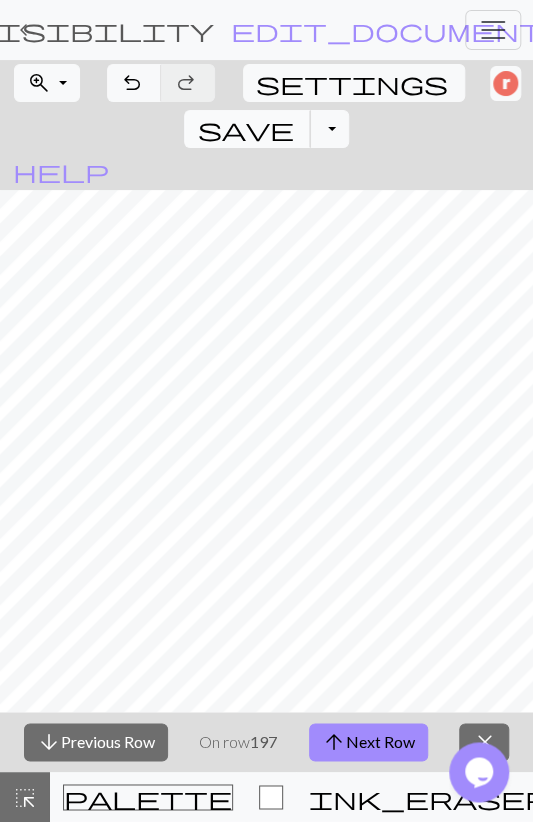 click on "save" at bounding box center [245, 129] 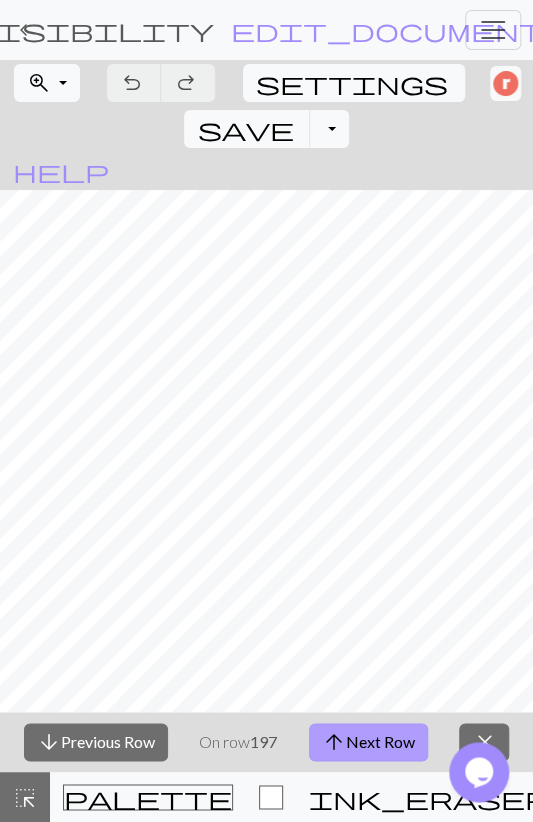 click on "arrow_upward  Next Row" at bounding box center (368, 742) 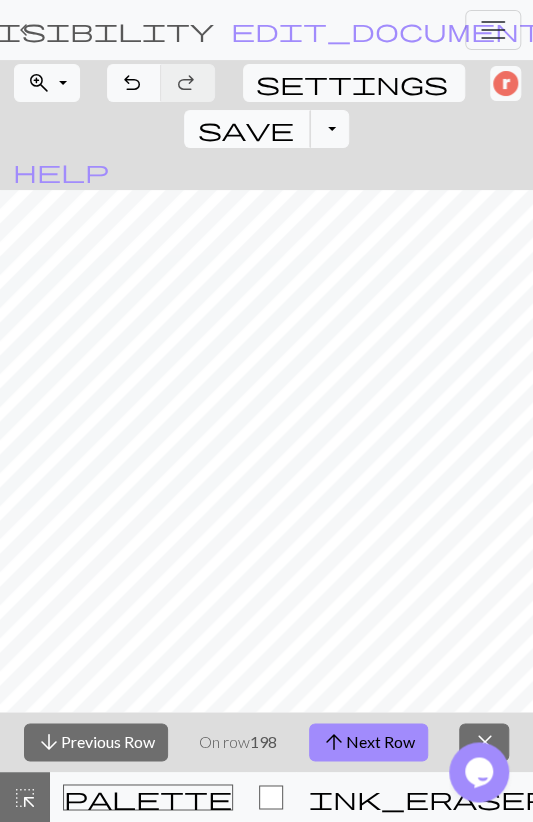 click on "save" at bounding box center [245, 129] 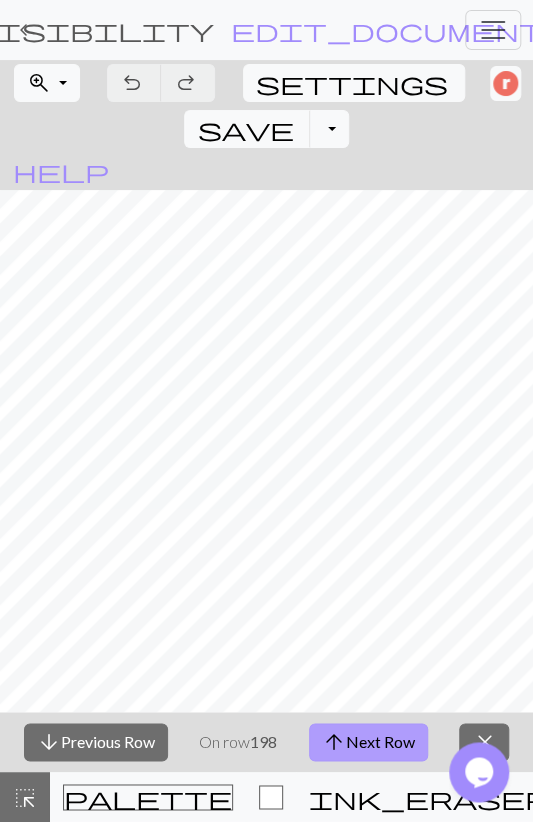 click on "arrow_upward  Next Row" at bounding box center (368, 742) 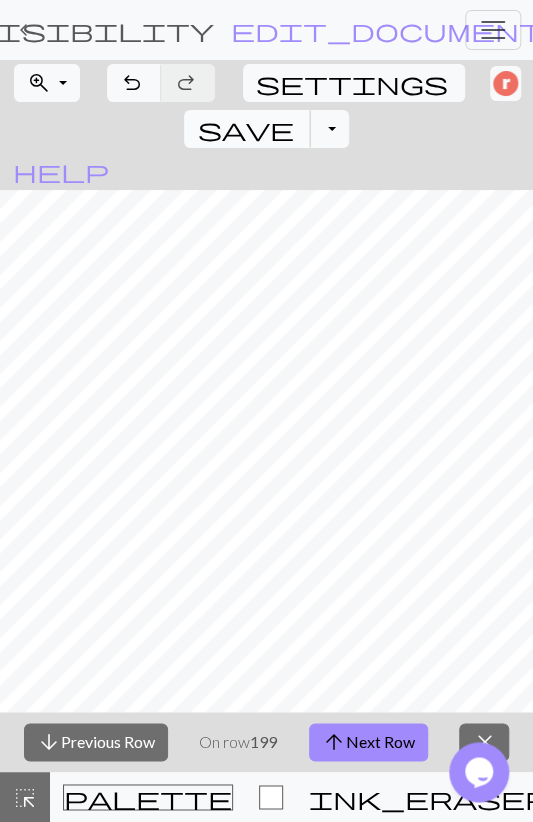 drag, startPoint x: 398, startPoint y: 85, endPoint x: 397, endPoint y: 97, distance: 12.0415945 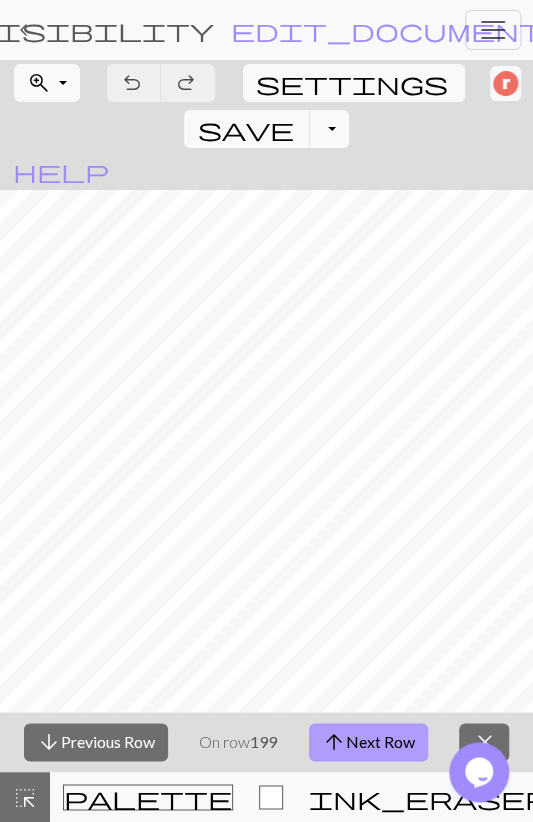 drag, startPoint x: 380, startPoint y: 753, endPoint x: 379, endPoint y: 737, distance: 16.03122 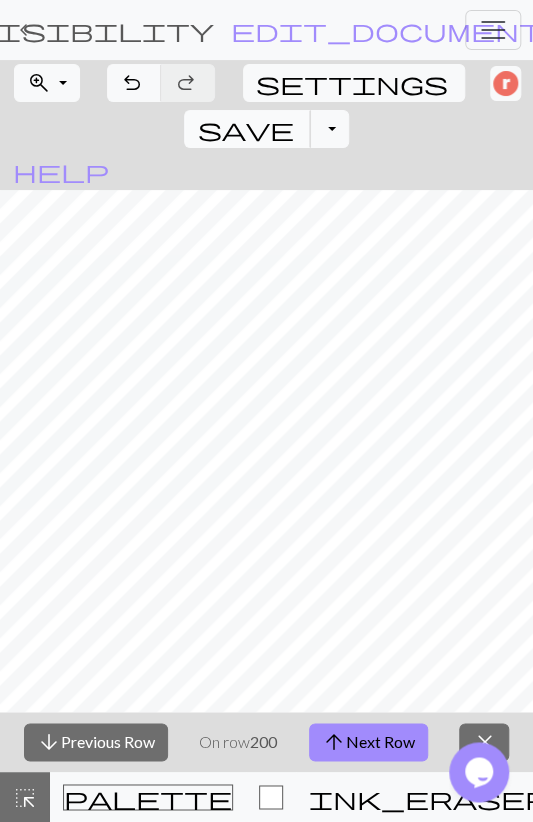 click on "save" at bounding box center [245, 129] 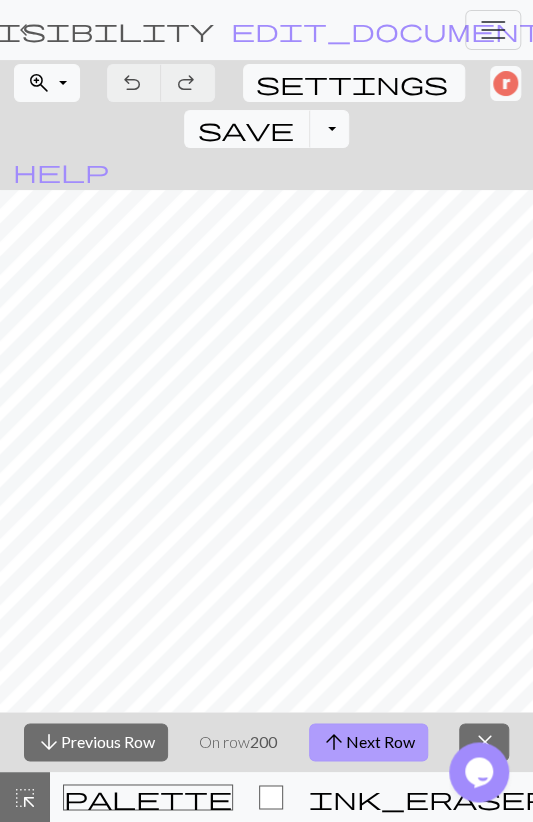 click on "arrow_upward  Next Row" at bounding box center (368, 742) 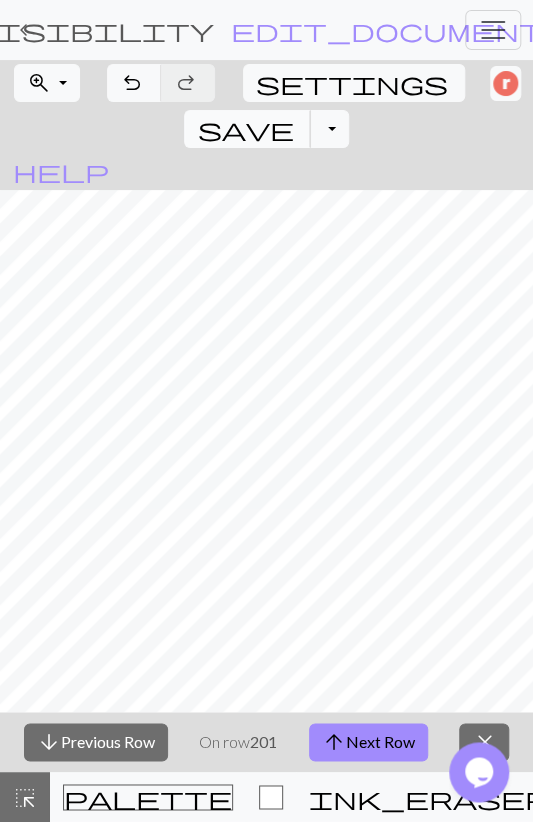 click on "save Save Save" at bounding box center [247, 129] 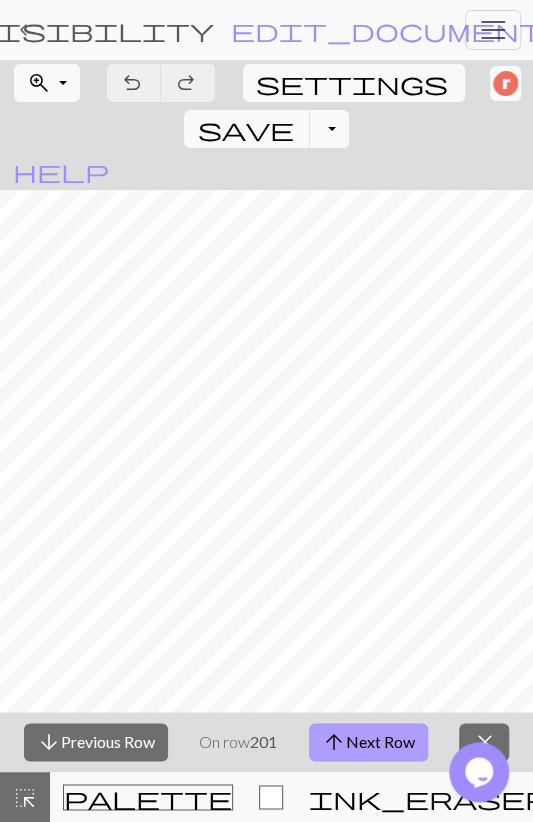 click on "arrow_upward  Next Row" at bounding box center [368, 742] 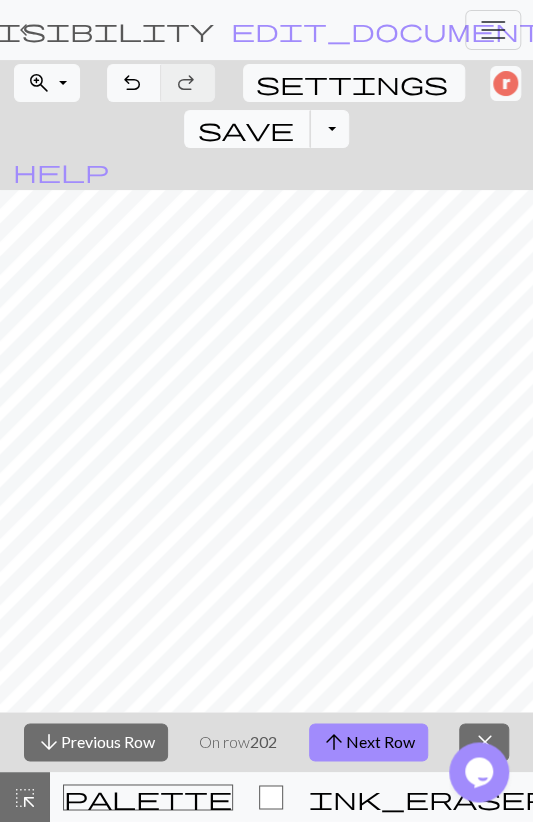 click on "save" at bounding box center (245, 129) 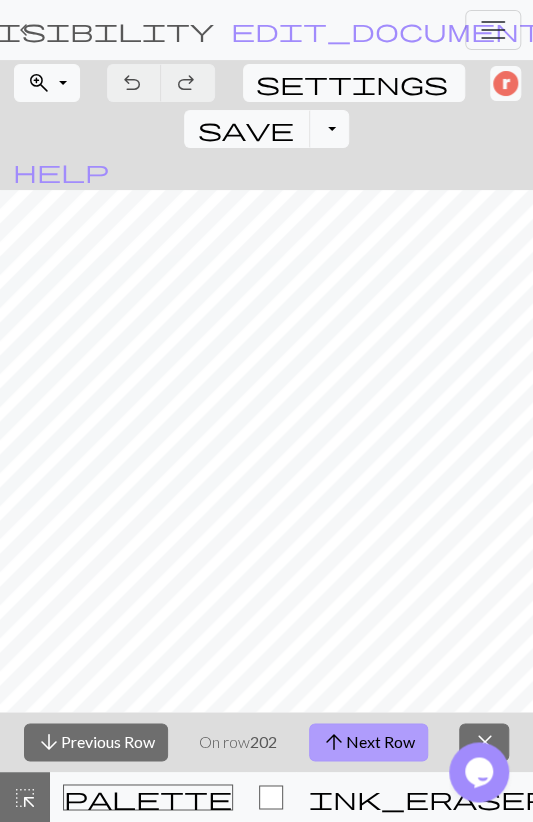 click on "arrow_upward  Next Row" at bounding box center (368, 742) 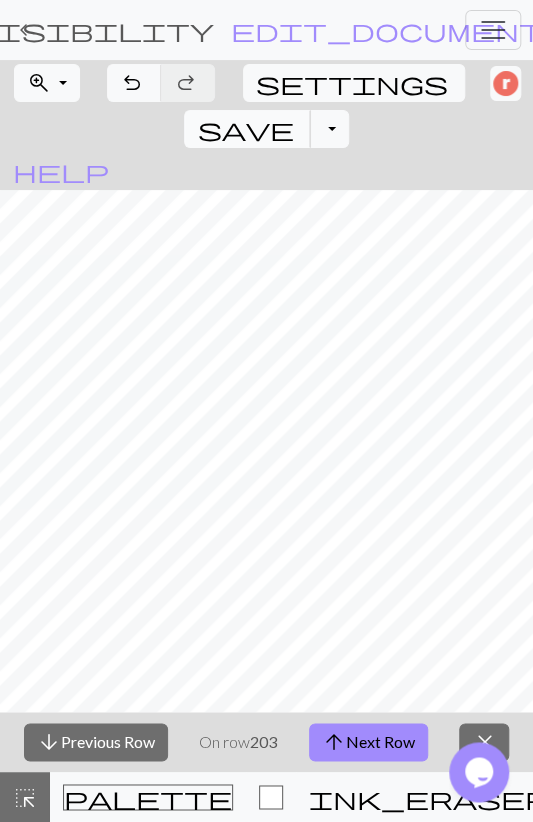 click on "save" at bounding box center (245, 129) 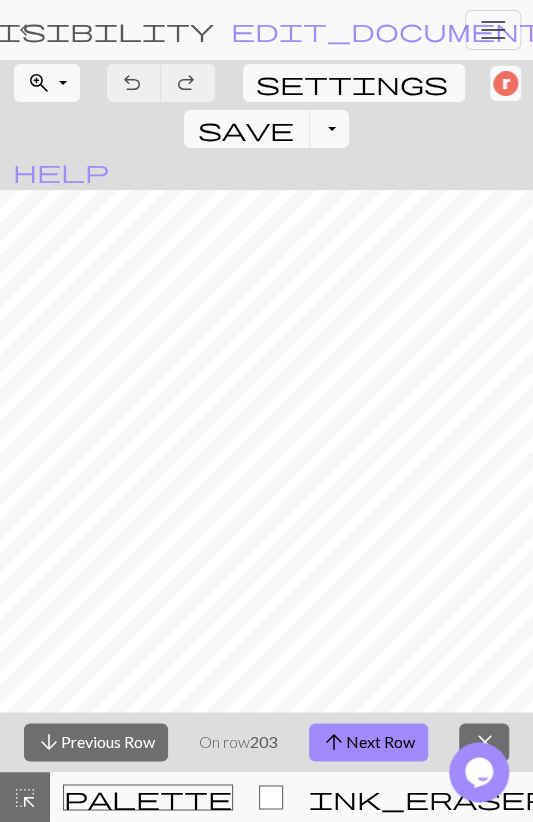 click on "arrow_upward" at bounding box center (334, 742) 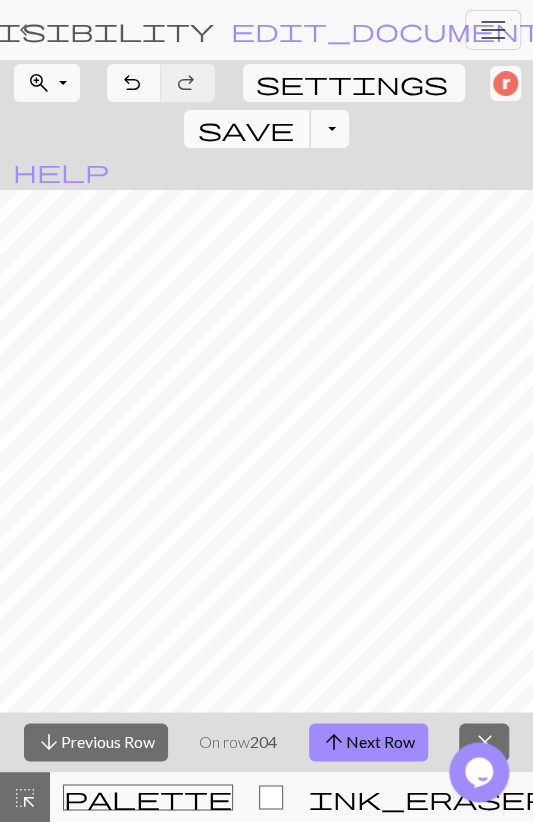 click on "save" at bounding box center [245, 129] 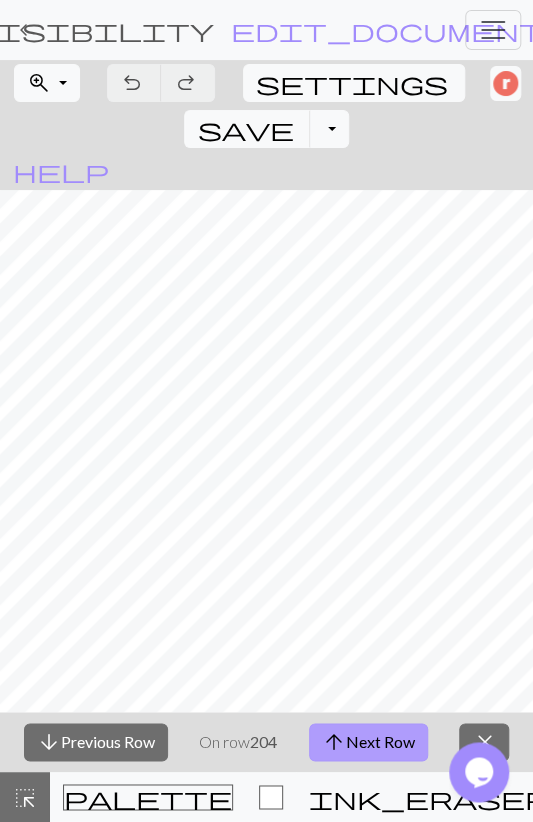 click on "arrow_upward  Next Row" at bounding box center (368, 742) 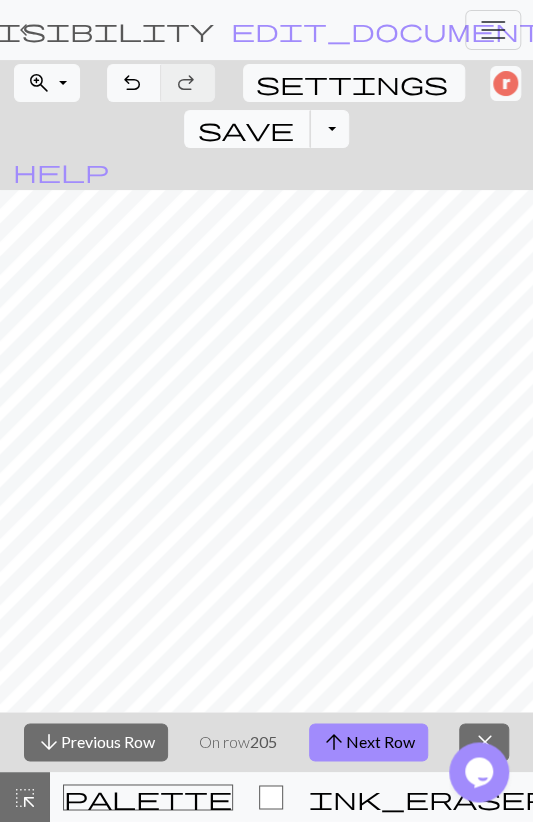 click on "save" at bounding box center [245, 129] 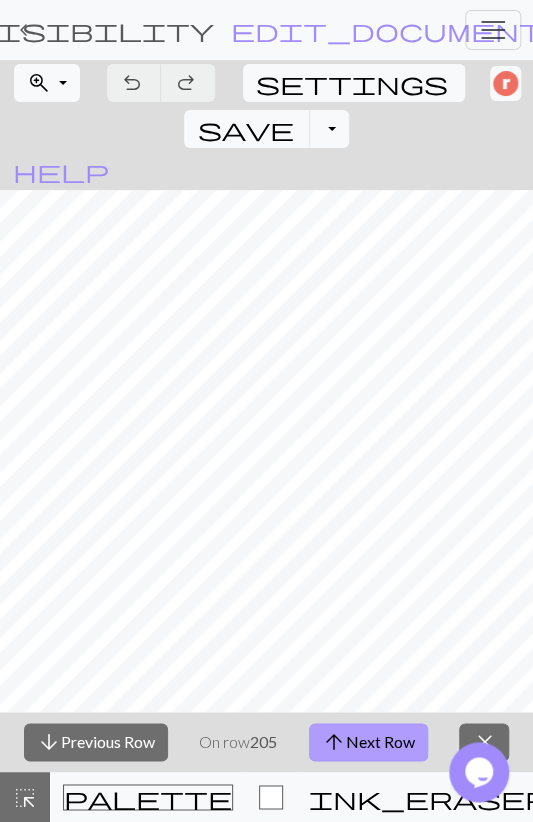 click on "arrow_upward  Next Row" at bounding box center (368, 742) 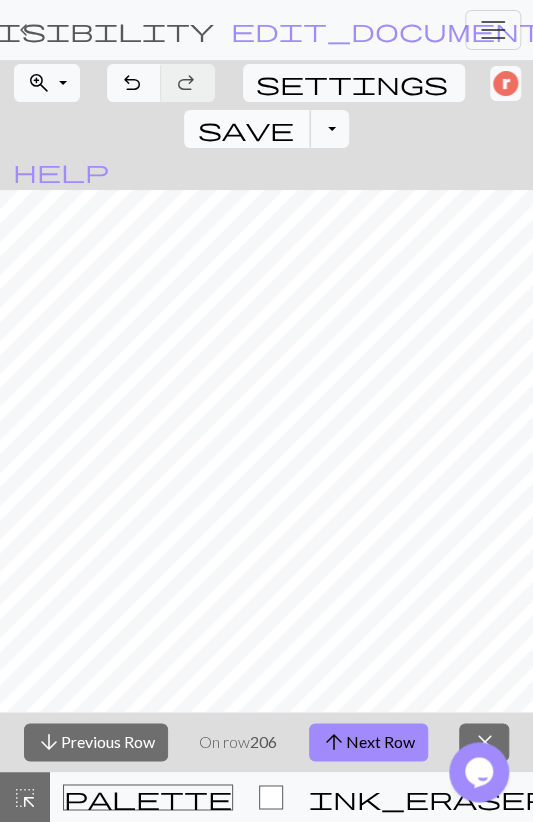 click on "save" at bounding box center [245, 129] 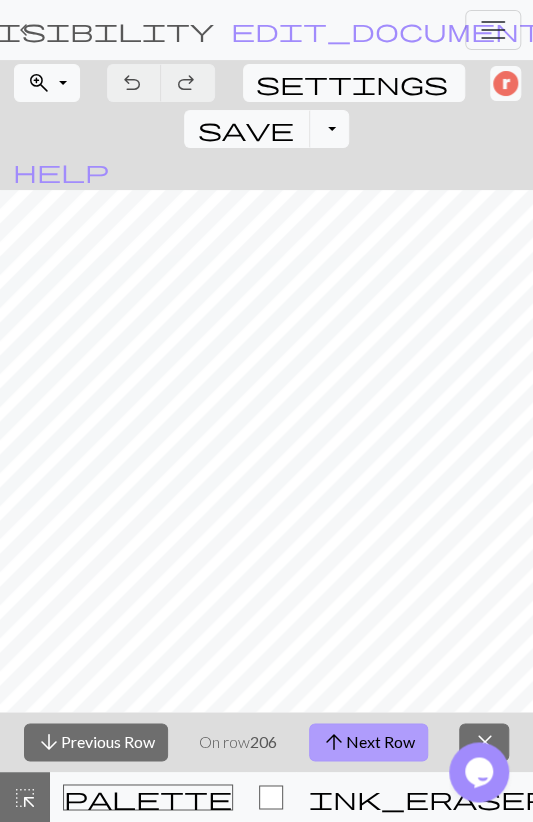 click on "arrow_upward  Next Row" at bounding box center [368, 742] 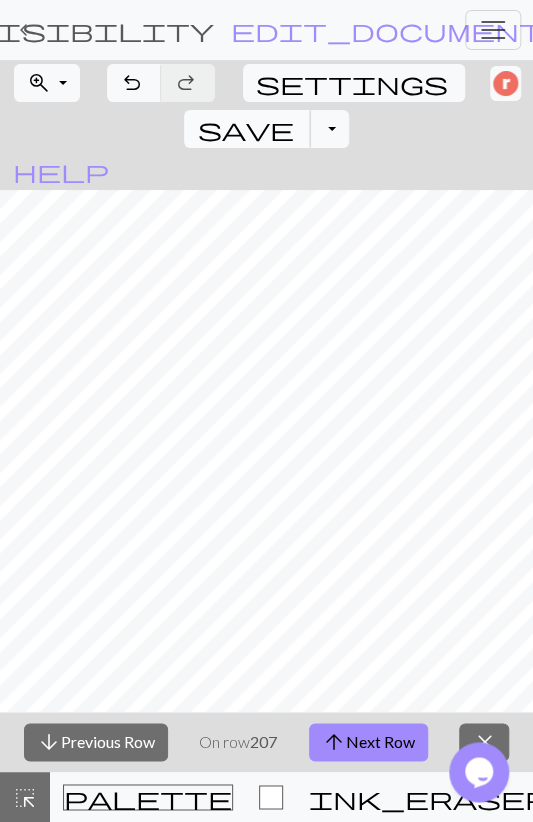 click on "save" at bounding box center (245, 129) 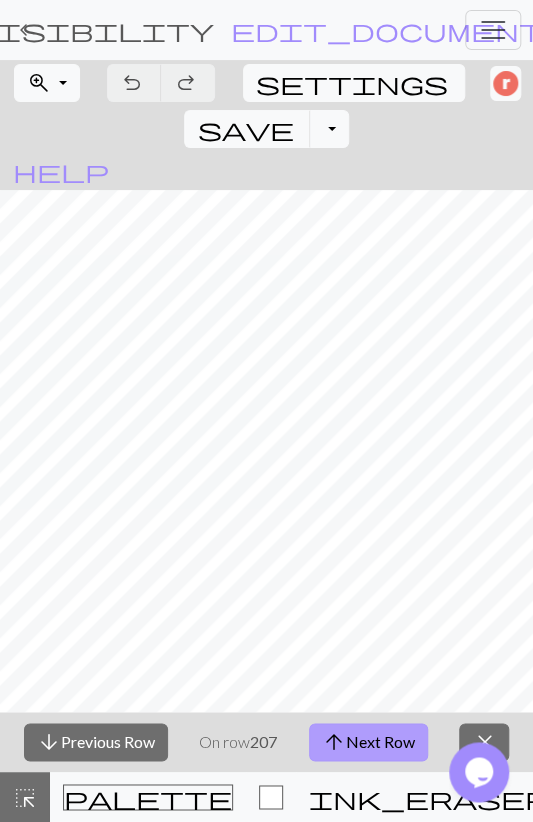 click on "arrow_upward  Next Row" at bounding box center (368, 742) 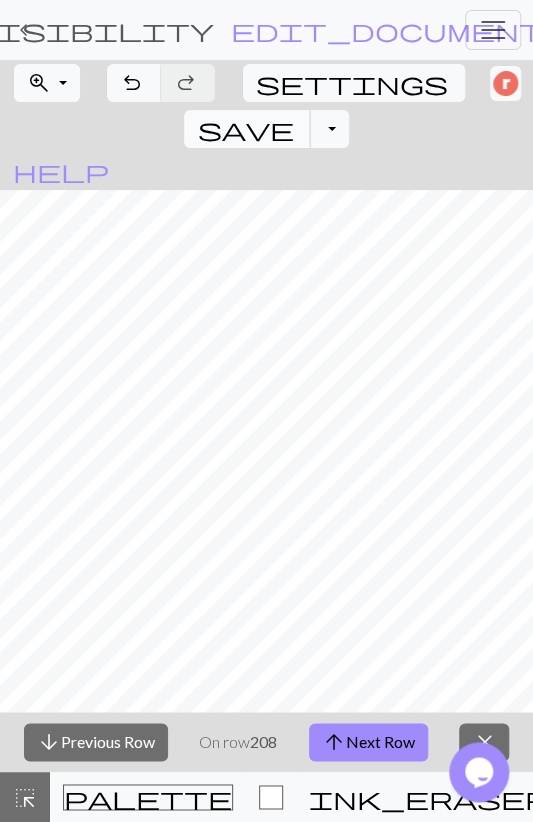 click on "save Save Save" at bounding box center (247, 129) 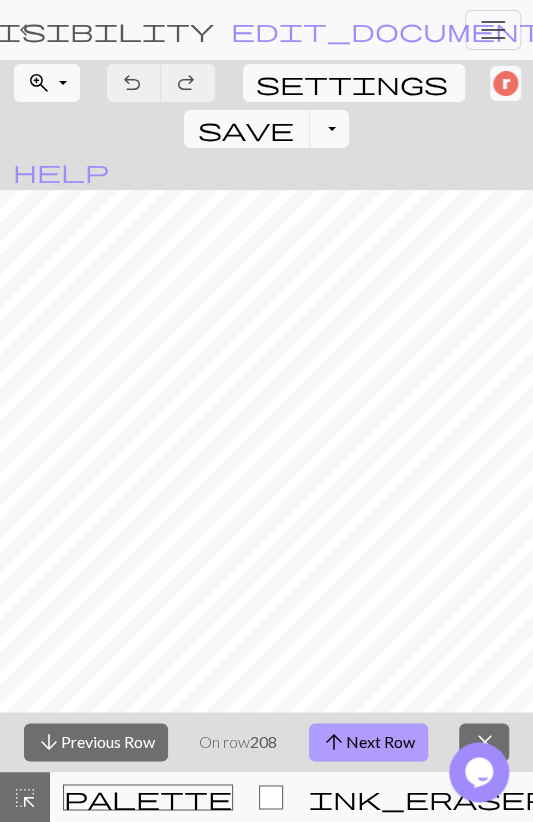 click on "arrow_upward  Next Row" at bounding box center (368, 742) 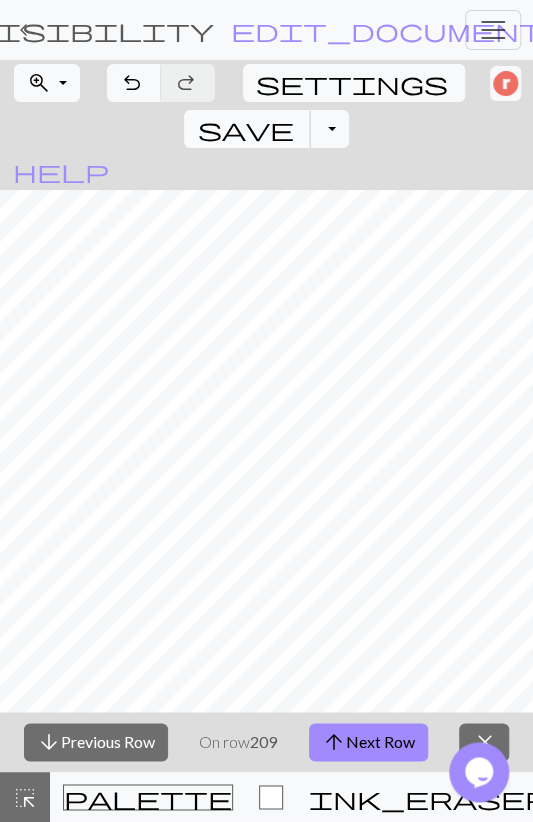 click on "save" at bounding box center (245, 129) 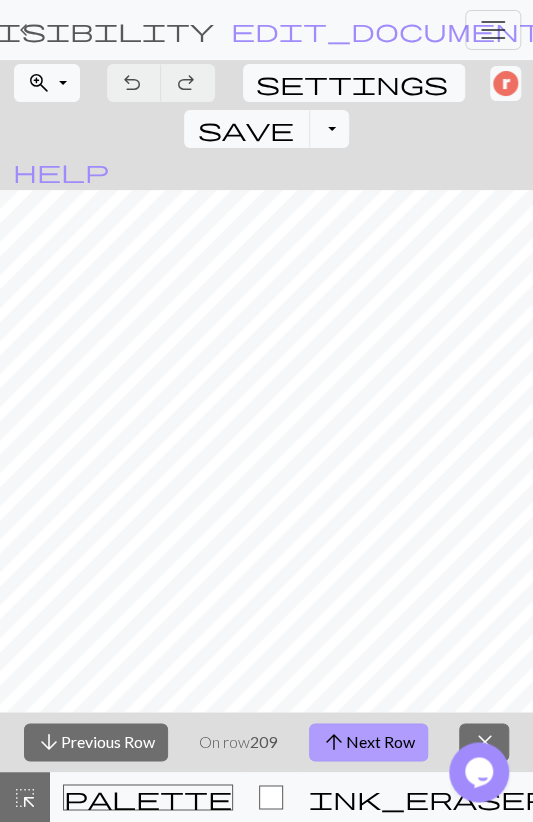 click on "arrow_upward" at bounding box center (334, 742) 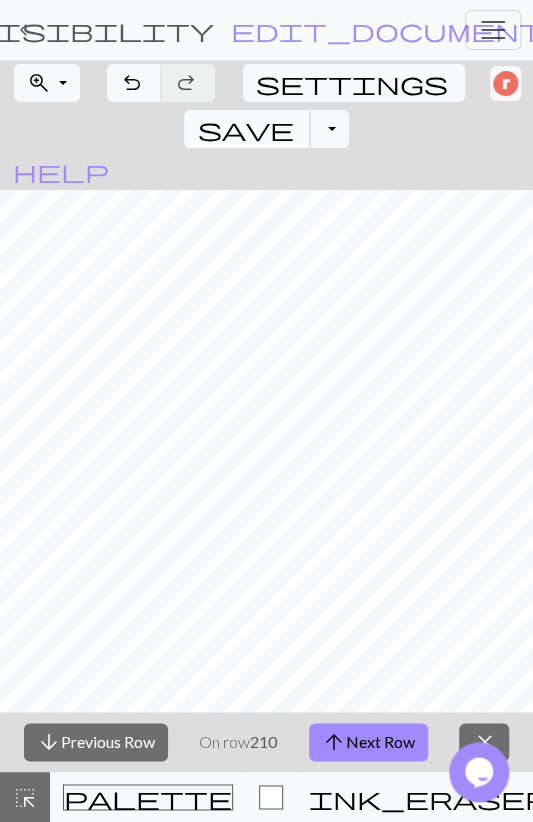 click on "save" at bounding box center [245, 129] 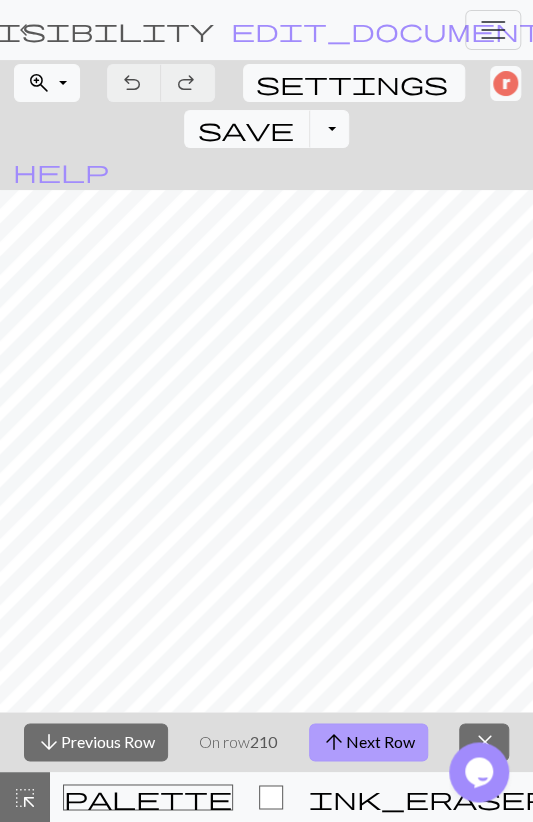 click on "arrow_upward  Next Row" at bounding box center [368, 742] 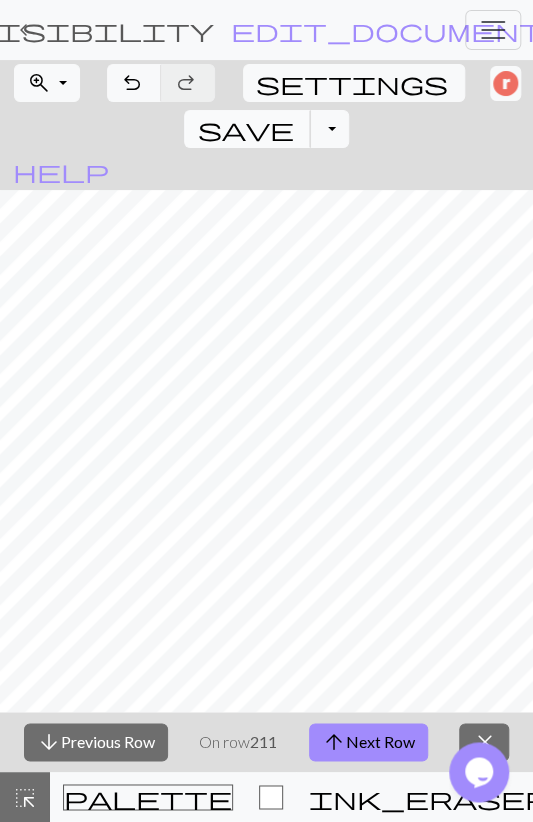 click on "save" at bounding box center [245, 129] 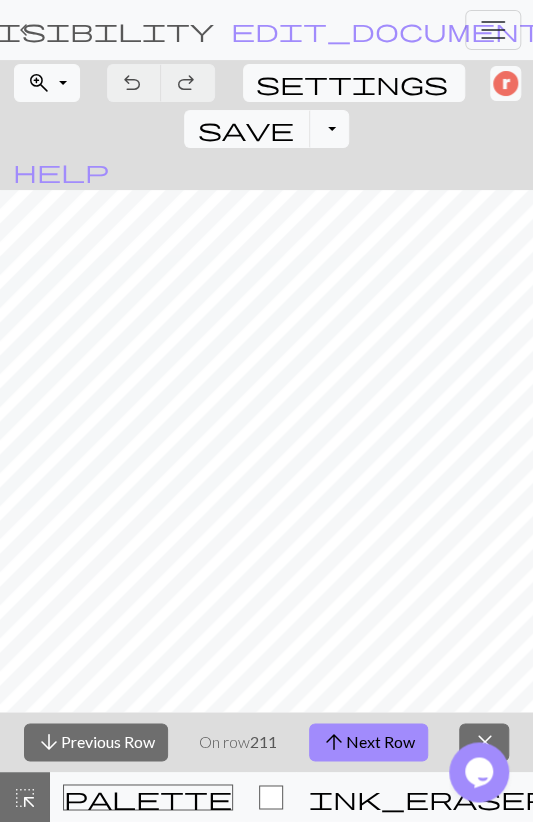 click on "arrow_upward  Next Row" at bounding box center [368, 742] 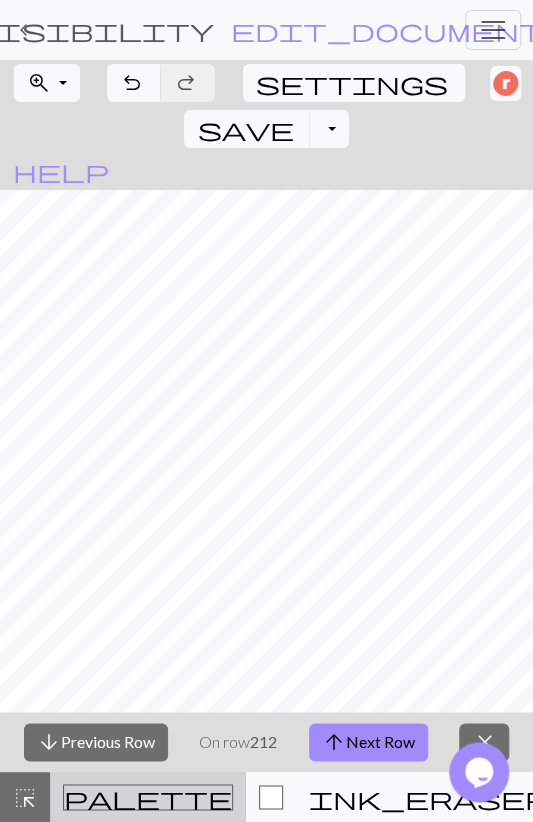 click on "palette   Colour   Colour" at bounding box center (148, 797) 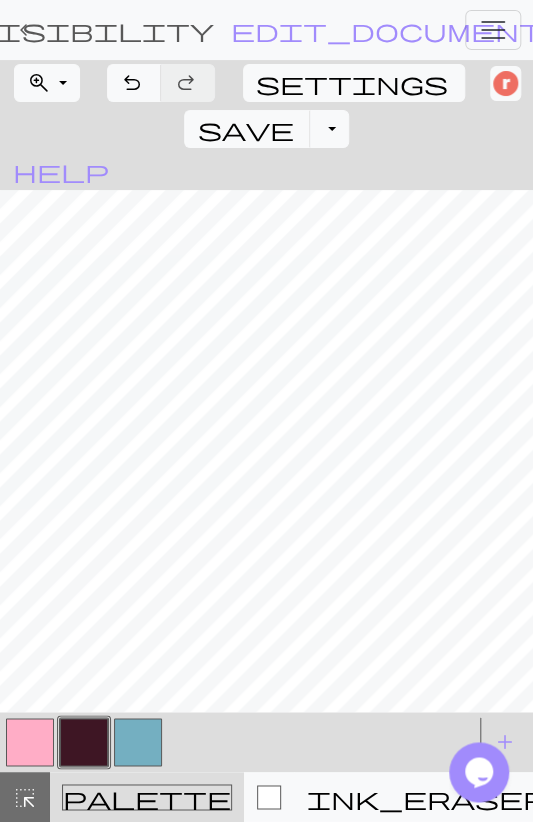 click at bounding box center (138, 742) 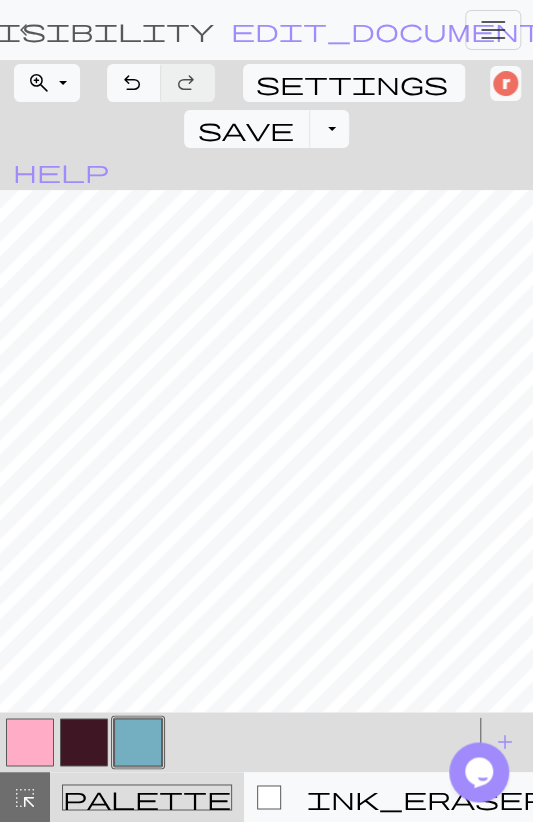 click on "call_to_action   Knitting mode   Knitting mode" at bounding box center (741, 797) 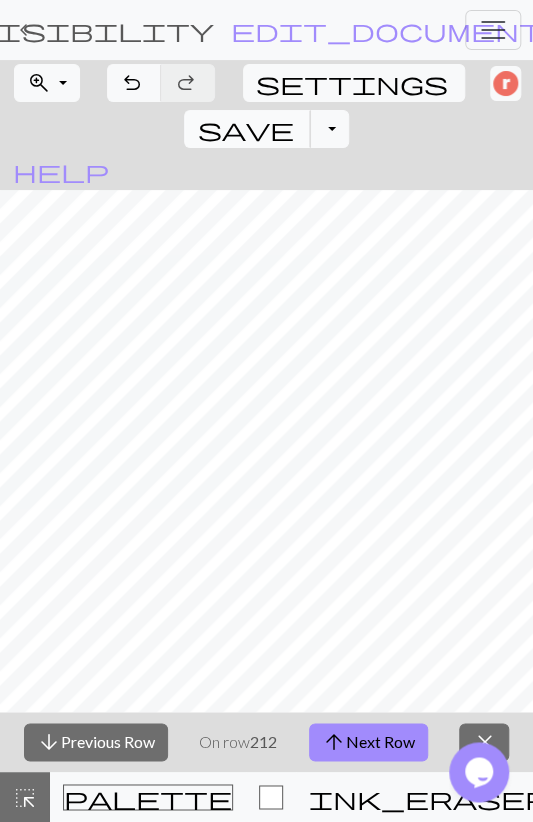 click on "save" at bounding box center [245, 129] 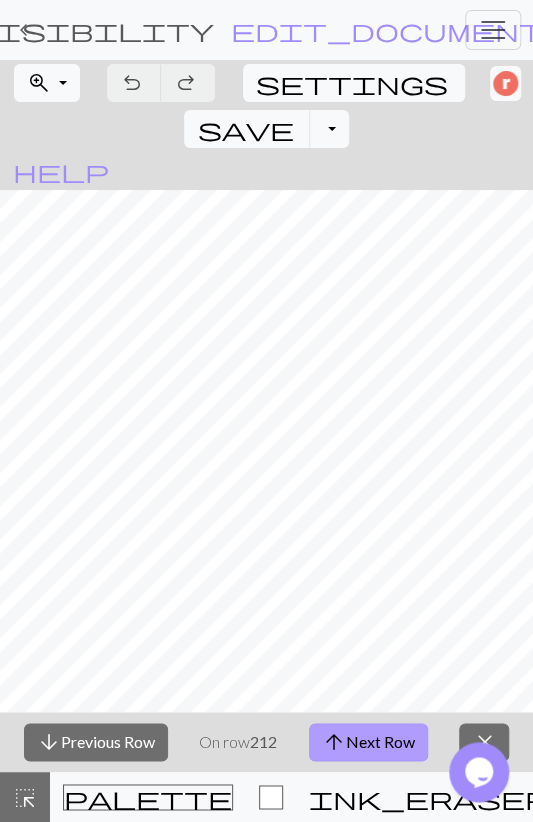 click on "arrow_upward  Next Row" at bounding box center (368, 742) 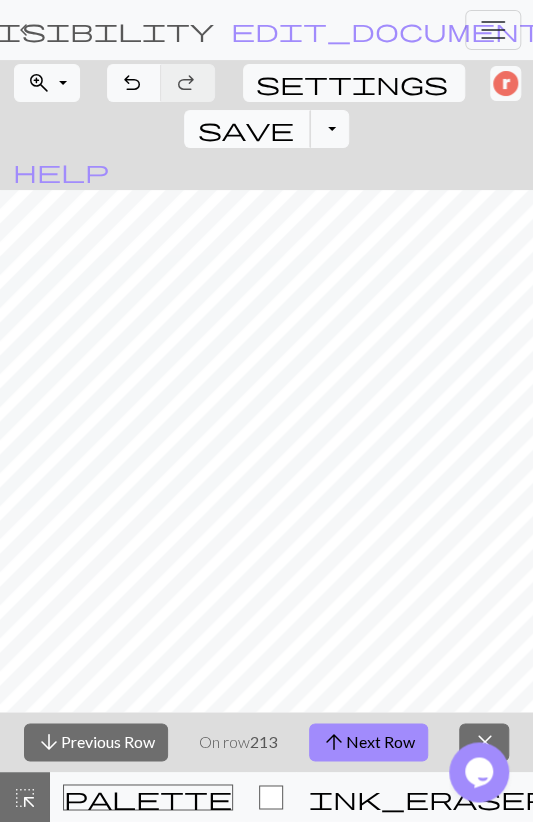 click on "save" at bounding box center (245, 129) 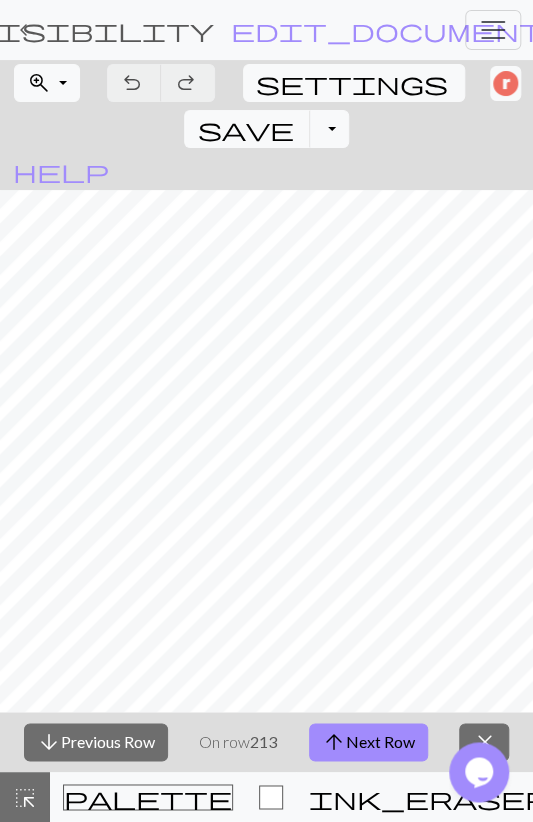 click on "arrow_upward  Next Row" at bounding box center (368, 742) 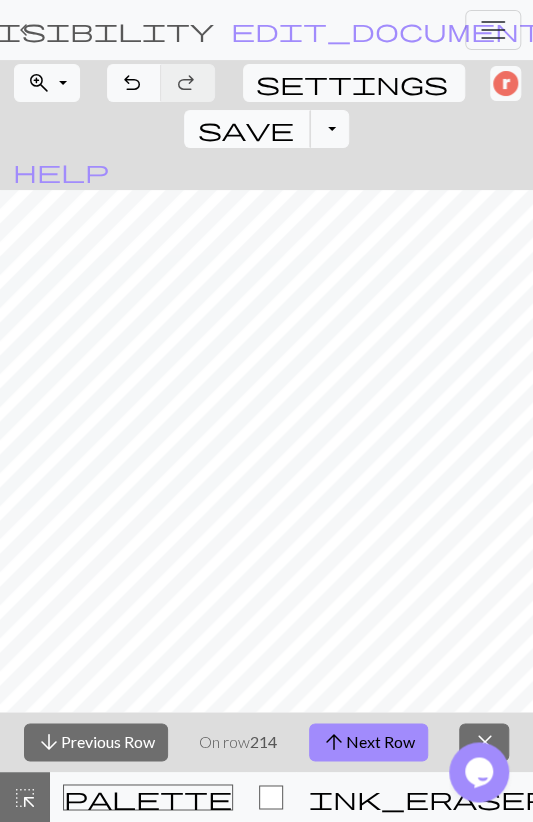 click on "save" at bounding box center (245, 129) 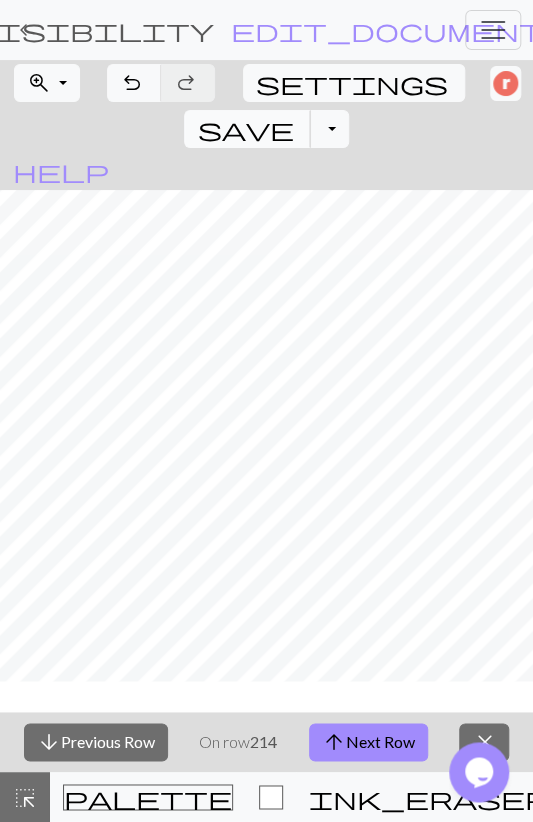 scroll, scrollTop: 580, scrollLeft: 0, axis: vertical 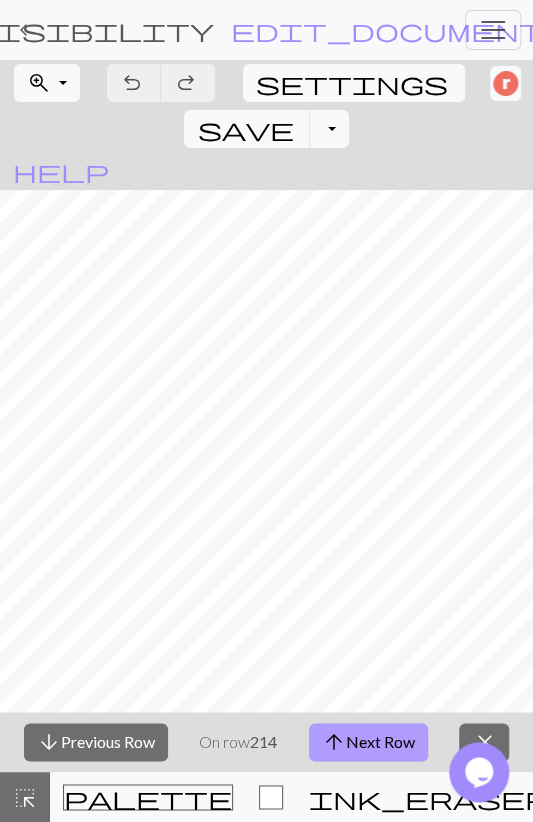 click on "arrow_upward  Next Row" at bounding box center (368, 742) 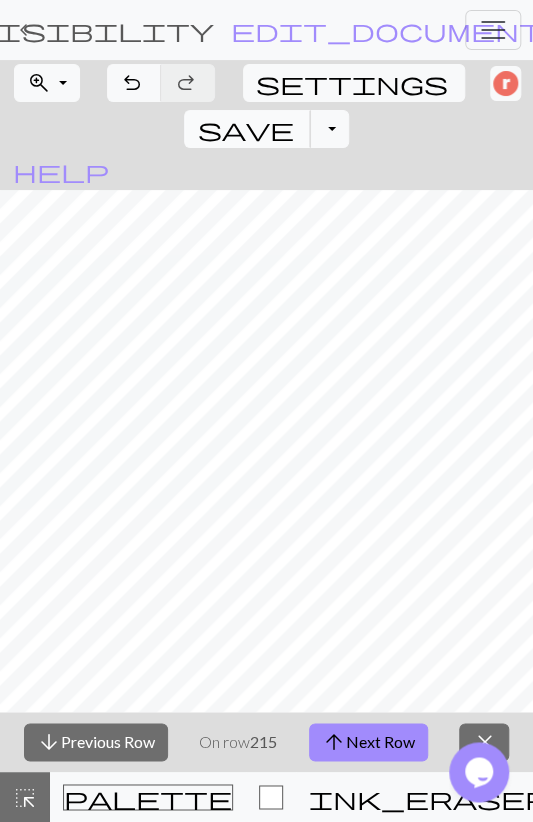 click on "save" at bounding box center [245, 129] 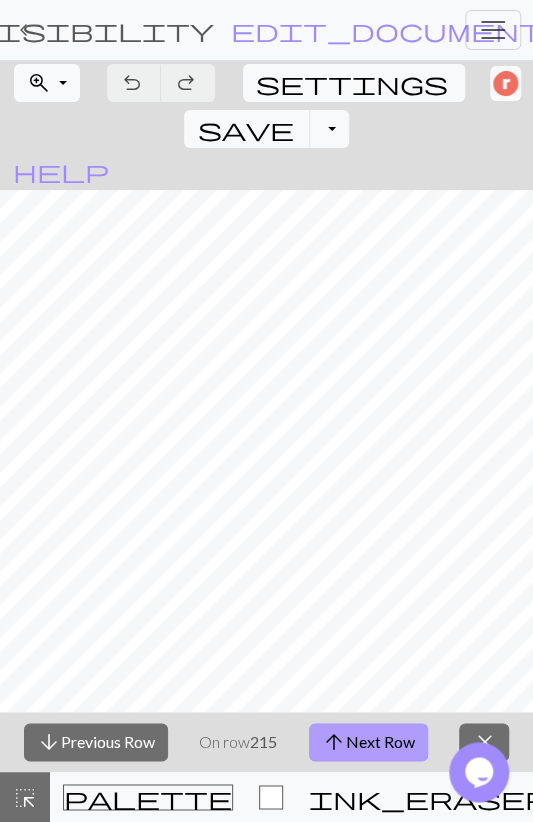 click on "arrow_upward  Next Row" at bounding box center (368, 742) 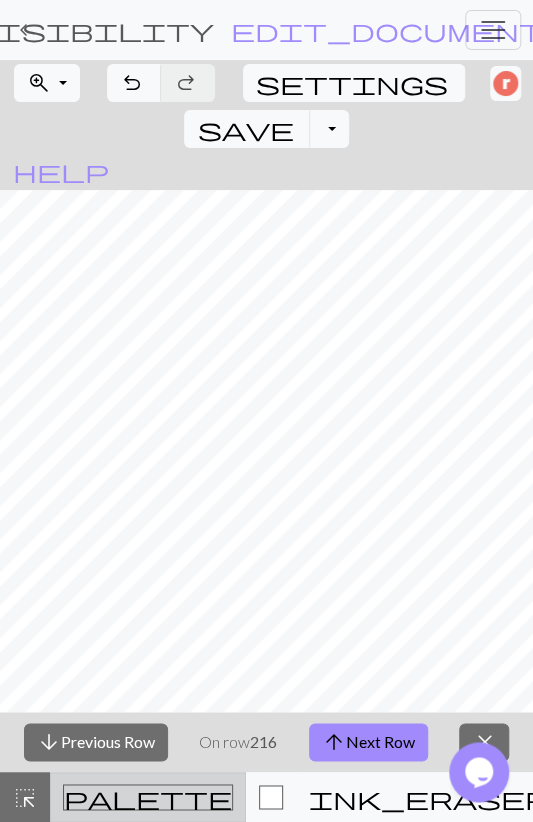 click on "palette   Colour   Colour" at bounding box center [148, 797] 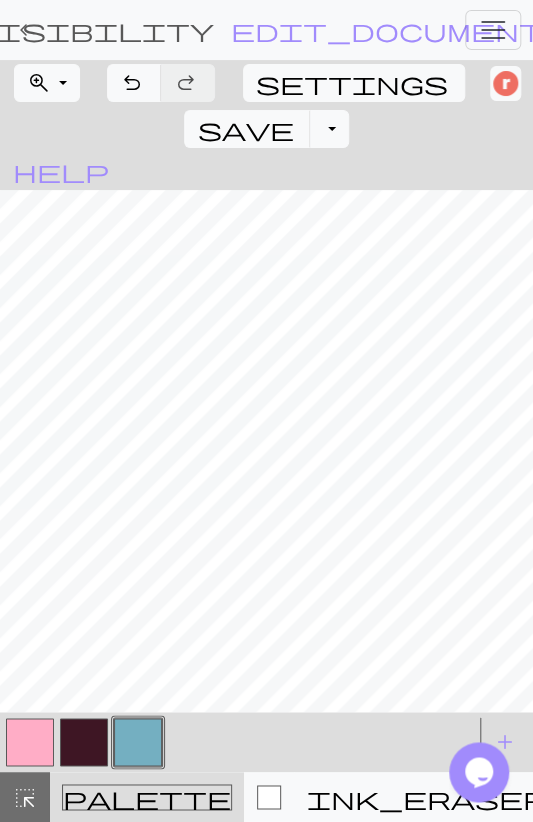 click on "call_to_action   Knitting mode   Knitting mode" at bounding box center [741, 797] 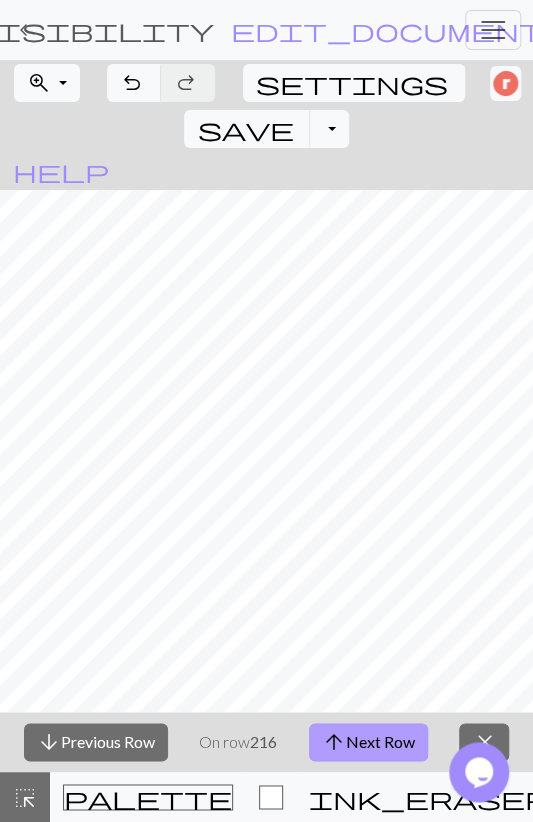 click on "arrow_upward  Next Row" at bounding box center (368, 742) 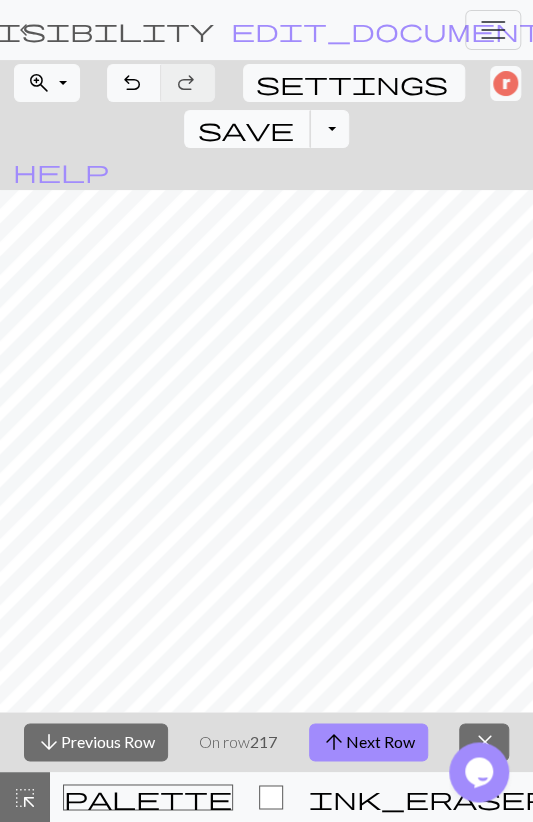 click on "save Save Save" at bounding box center [247, 129] 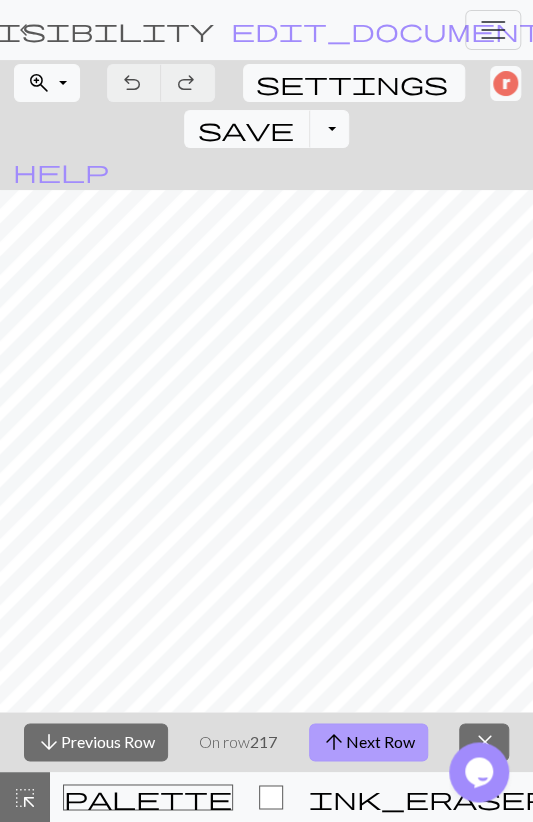 click on "arrow_upward" at bounding box center (334, 742) 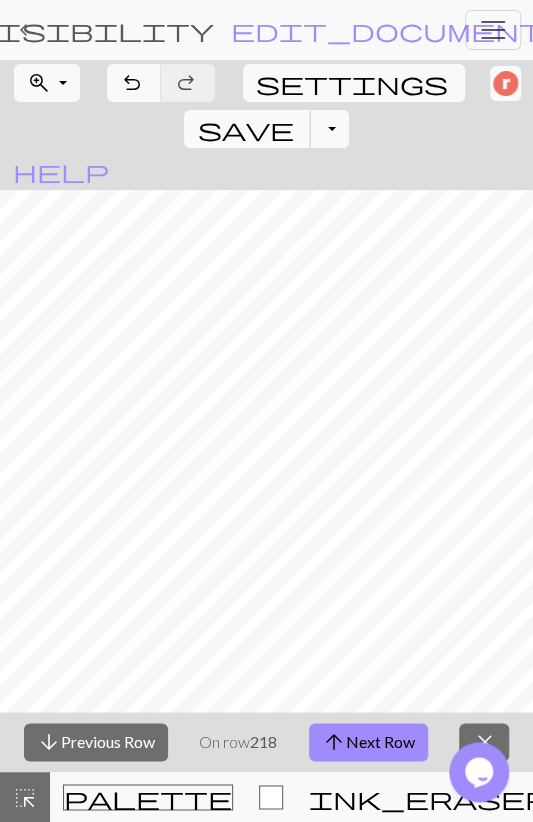 click on "save" at bounding box center (245, 129) 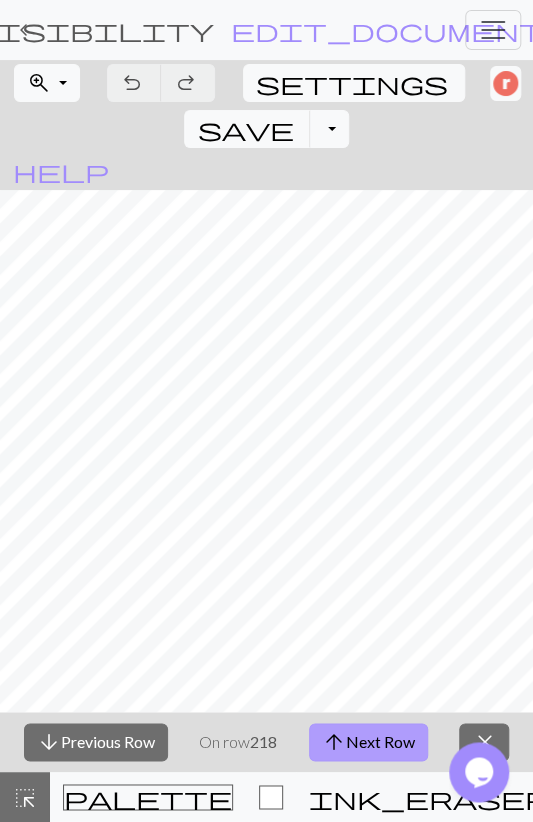 click on "arrow_upward  Next Row" at bounding box center (368, 742) 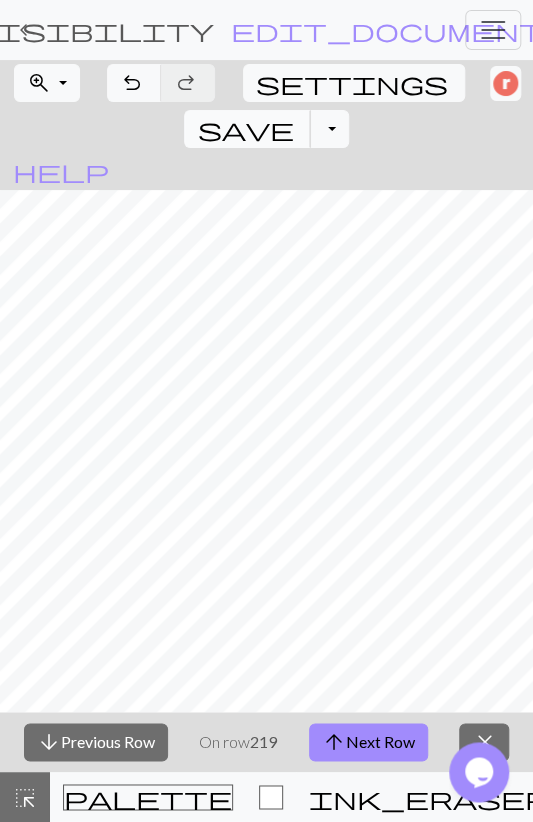 click on "save" at bounding box center (245, 129) 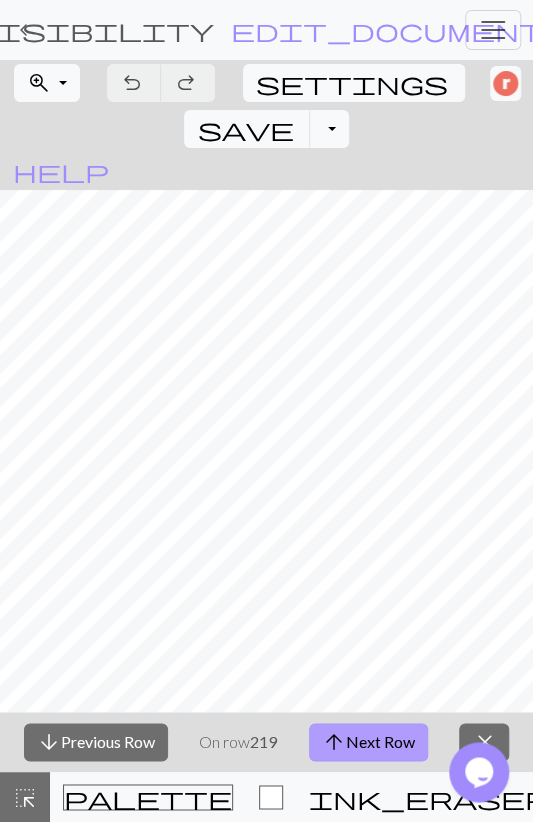 click on "arrow_upward  Next Row" at bounding box center (368, 742) 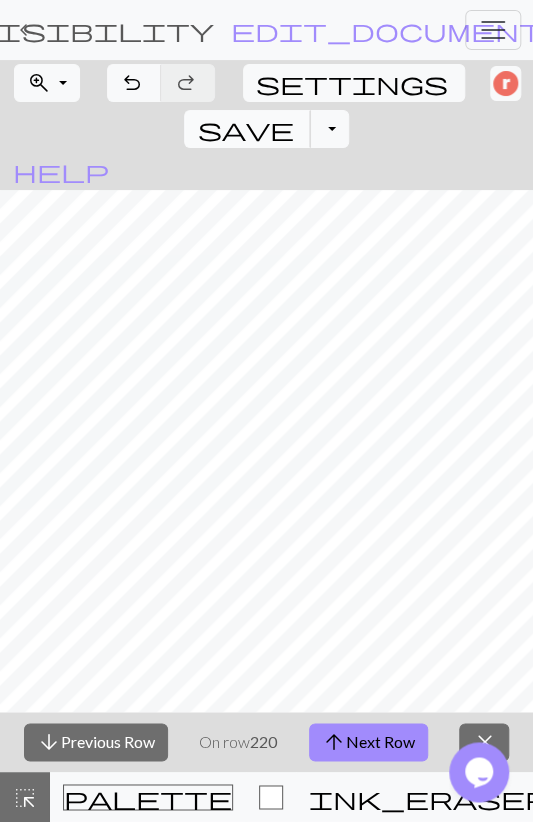 click on "save" at bounding box center (245, 129) 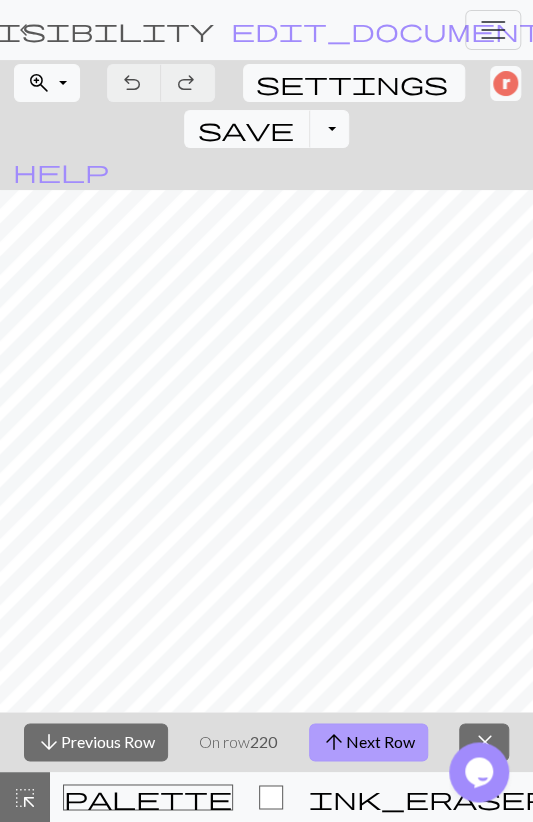 click on "arrow_upward  Next Row" at bounding box center (368, 742) 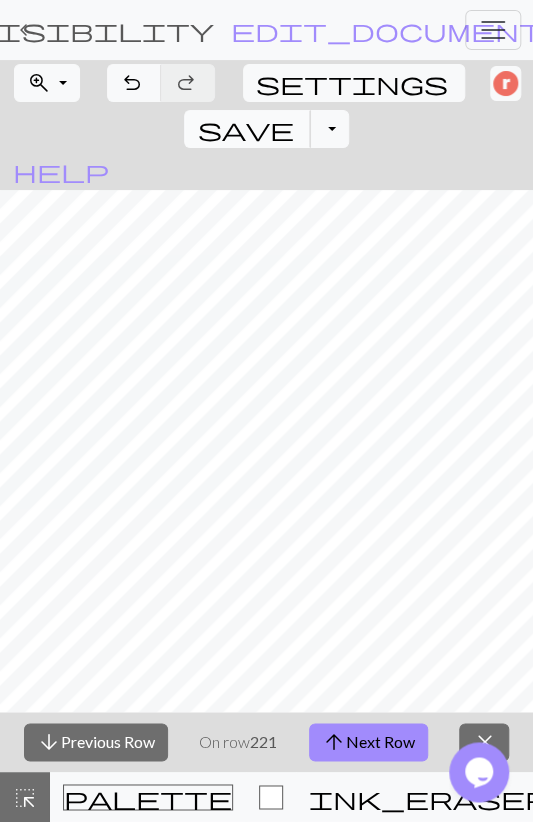 click on "save" at bounding box center [245, 129] 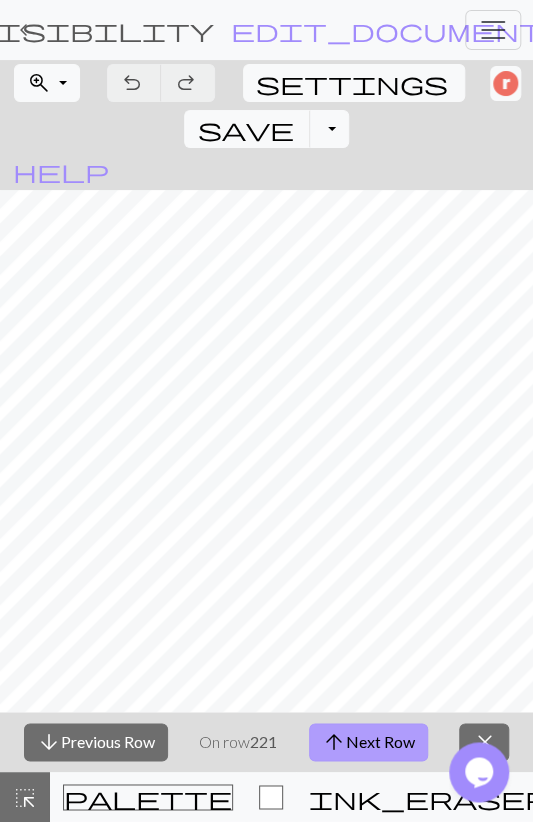 click on "arrow_upward  Next Row" at bounding box center [368, 742] 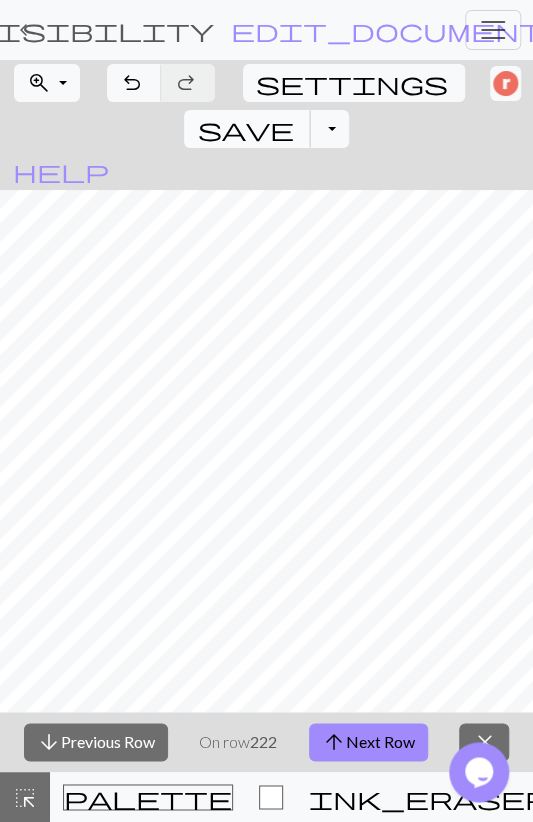 click on "save" at bounding box center (245, 129) 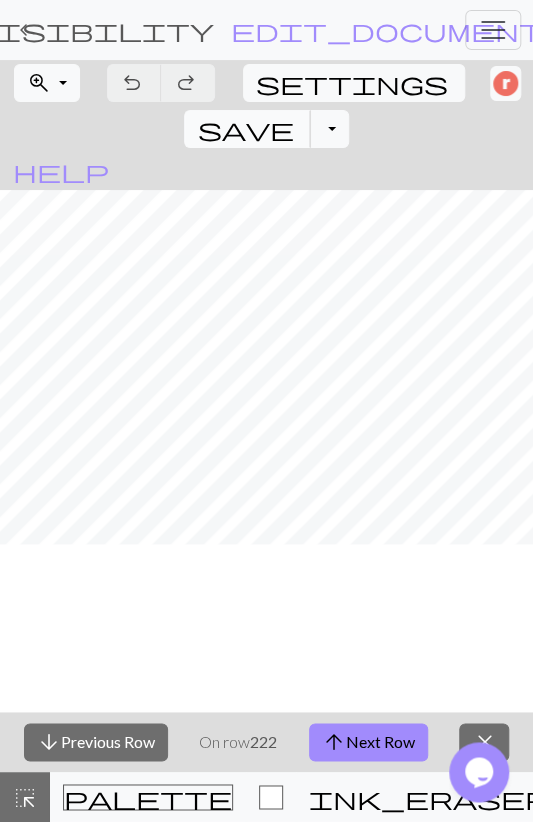scroll, scrollTop: 0, scrollLeft: 0, axis: both 